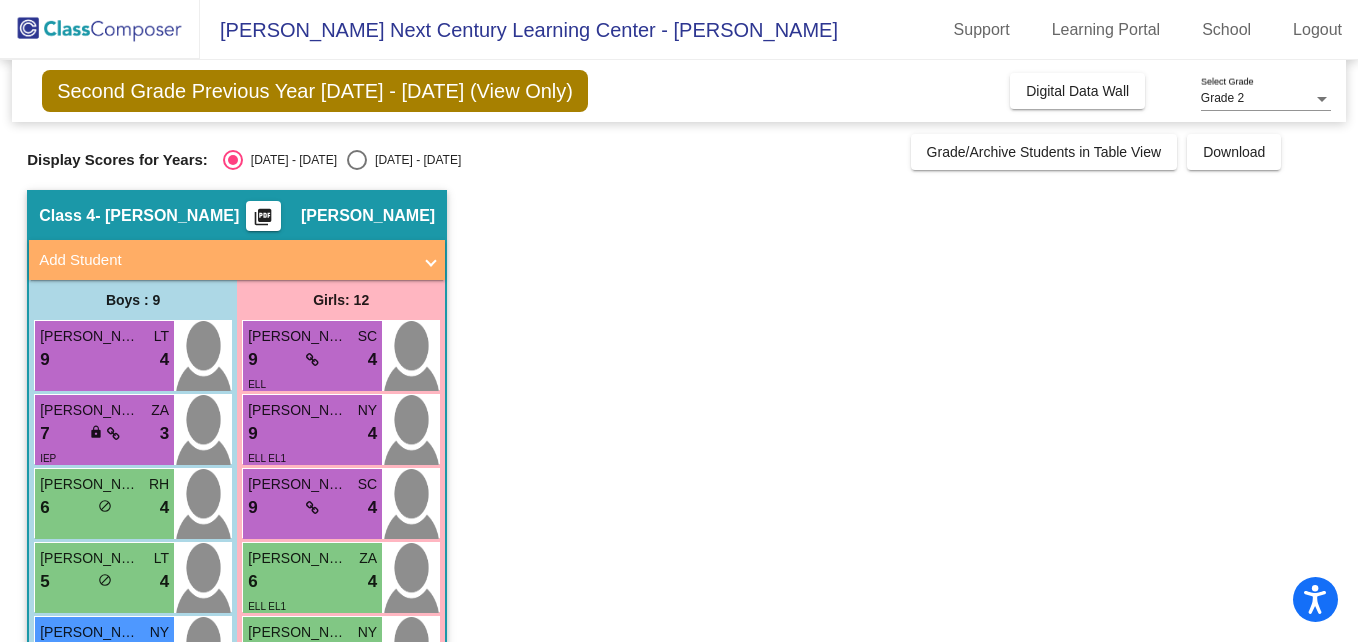 scroll, scrollTop: 0, scrollLeft: 0, axis: both 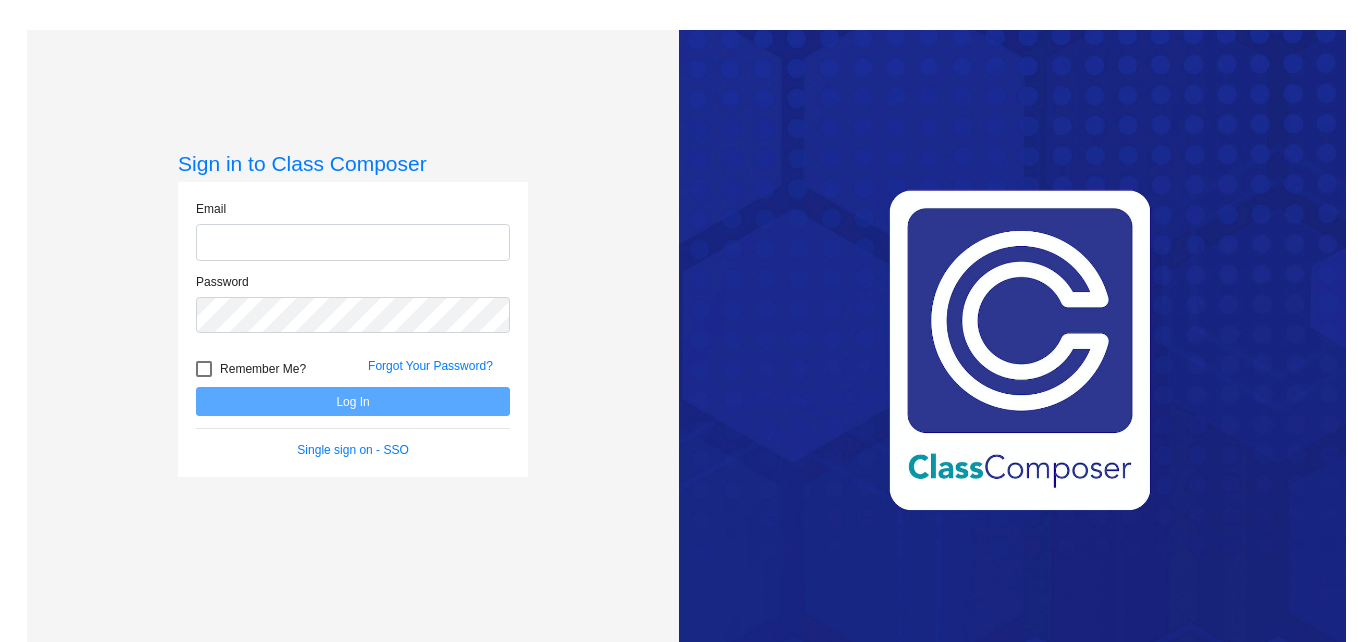 type on "[EMAIL_ADDRESS][DOMAIN_NAME]" 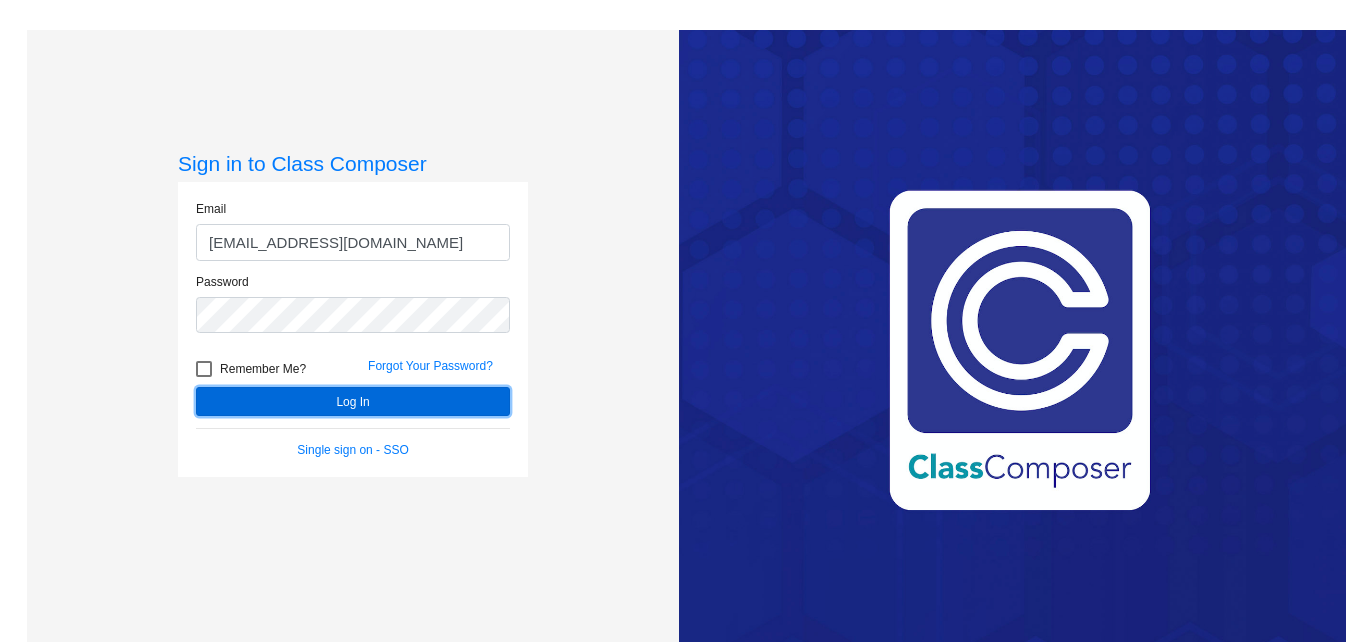 click on "Log In" 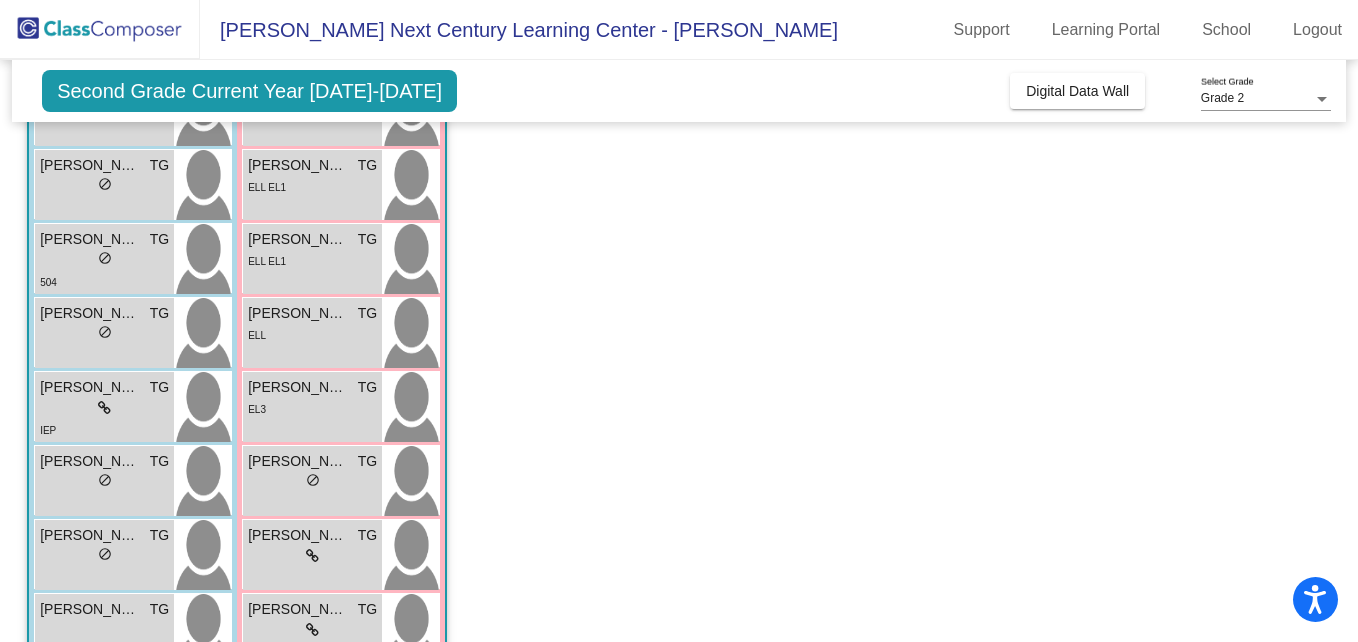 scroll, scrollTop: 0, scrollLeft: 0, axis: both 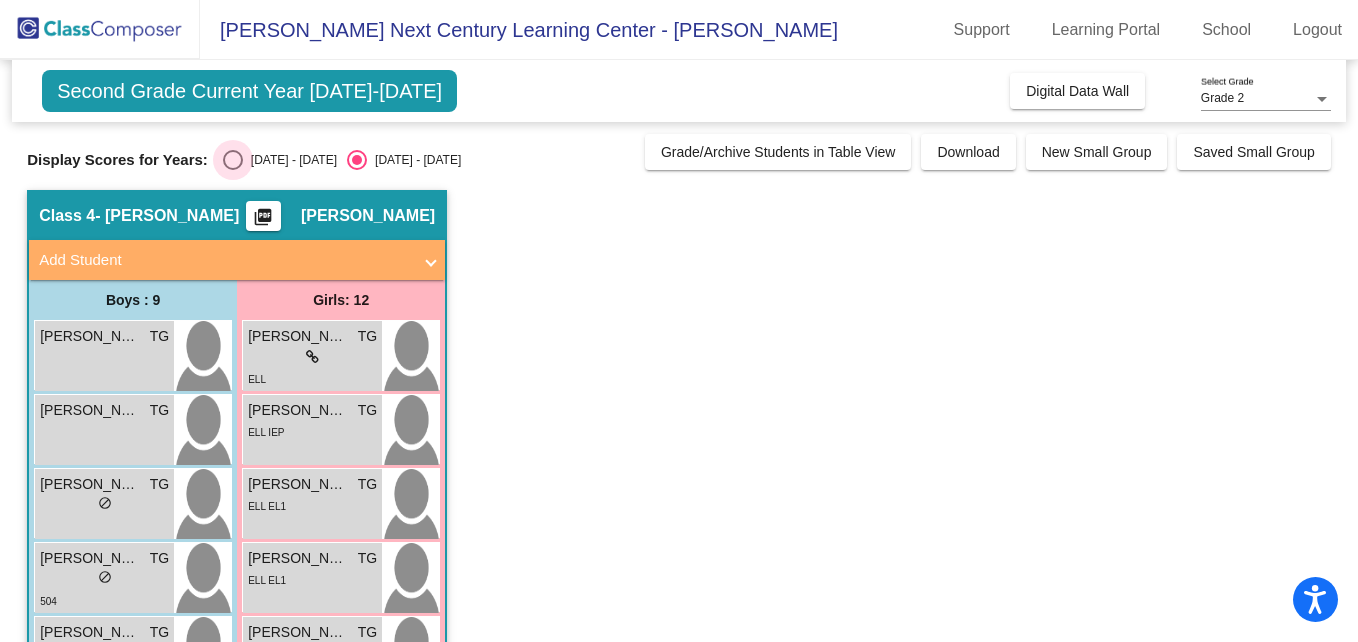 click at bounding box center [233, 160] 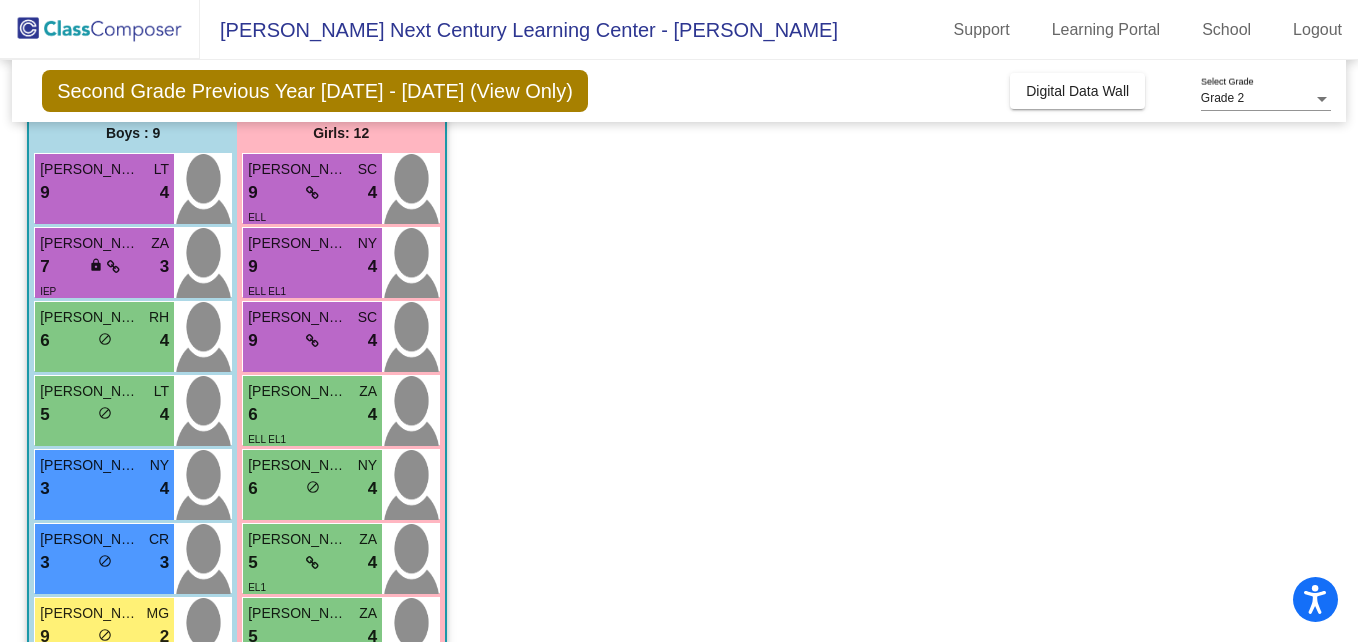 scroll, scrollTop: 168, scrollLeft: 0, axis: vertical 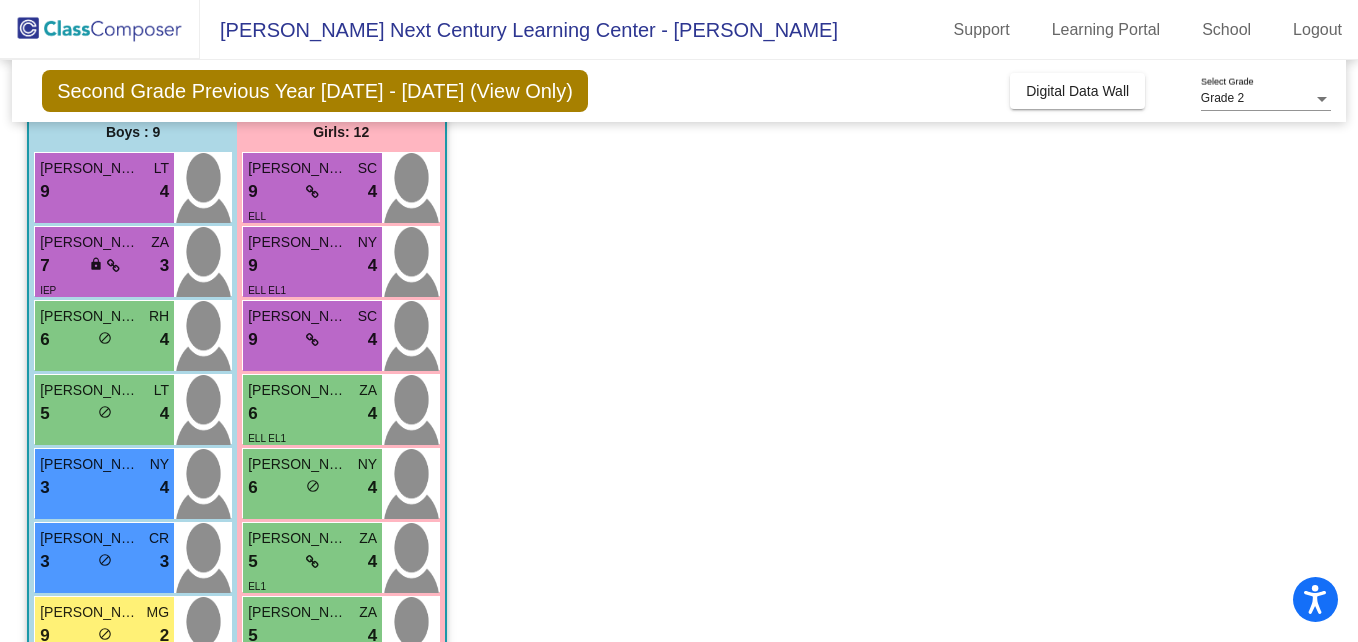 click on "Class 4   - Gutierrez   picture_as_pdf Tanya Gutierrez  Add Student  First Name Last Name Student Id  (Recommended)   Boy   Girl   Non Binary Add Close  Boys : 9  Edgar Moncada LT 9 lock do_not_disturb_alt 4 Julian Balderrama ZA 7 lock do_not_disturb_alt 3 IEP Robert Vera RH 6 lock do_not_disturb_alt 4 Richard Negrellos LT 5 lock do_not_disturb_alt 4 Valentin Serna NY 3 lock do_not_disturb_alt 4 Johnny Lias CR 3 lock do_not_disturb_alt 3 Isaac Aguilar MG 9 lock do_not_disturb_alt 2 Jason Chavez LG 6 lock do_not_disturb_alt 2 504 Andy Guzman Ortega lock do_not_disturb_alt Girls: 12 Alina Murillo SC 9 lock do_not_disturb_alt 4 ELL Arwen Gonzalez NY 9 lock do_not_disturb_alt 4 ELL EL1 Natalie Flores Lozano SC 9 lock do_not_disturb_alt 4 Brianna Dominguez ZA 6 lock do_not_disturb_alt 4 ELL EL1 Natalia Barrera NY 6 lock do_not_disturb_alt 4 Regina Torres ZA 5 lock do_not_disturb_alt 4 EL1 Valeria Mijangos ZA 5 lock do_not_disturb_alt 4 ELL Mia Vasquez MG 3 lock do_not_disturb_alt 4 EL3 Sophia Santibanez Diaz MG" 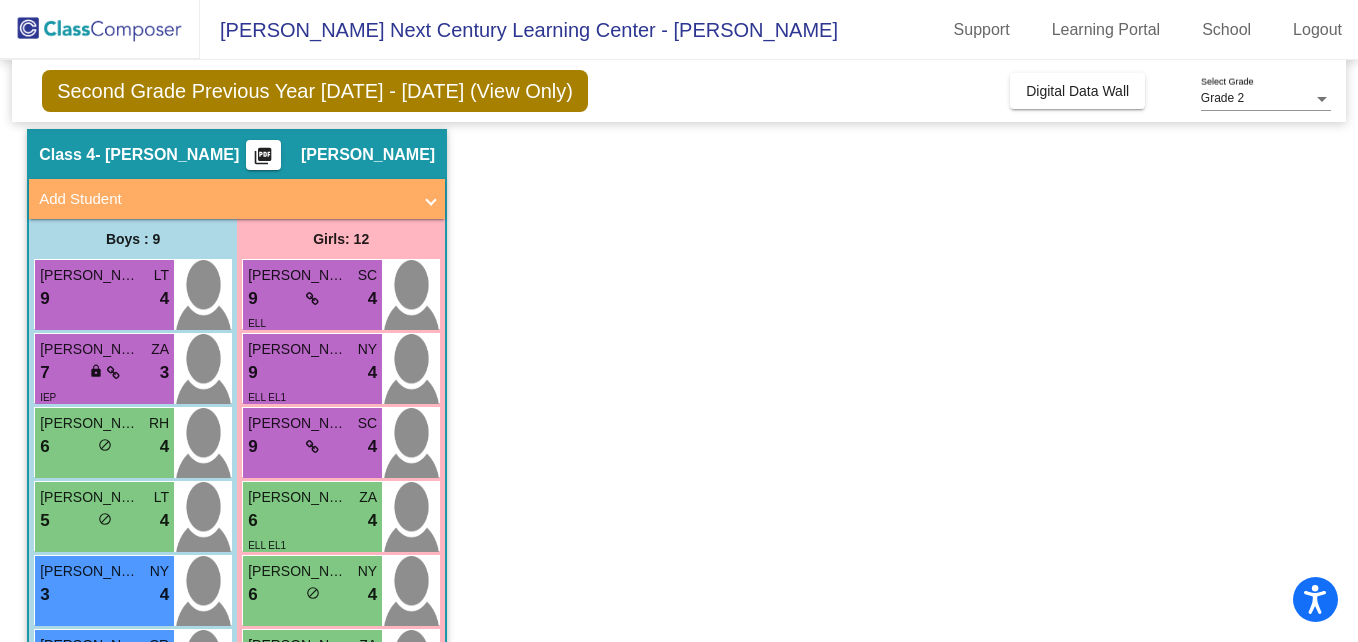 scroll, scrollTop: 0, scrollLeft: 0, axis: both 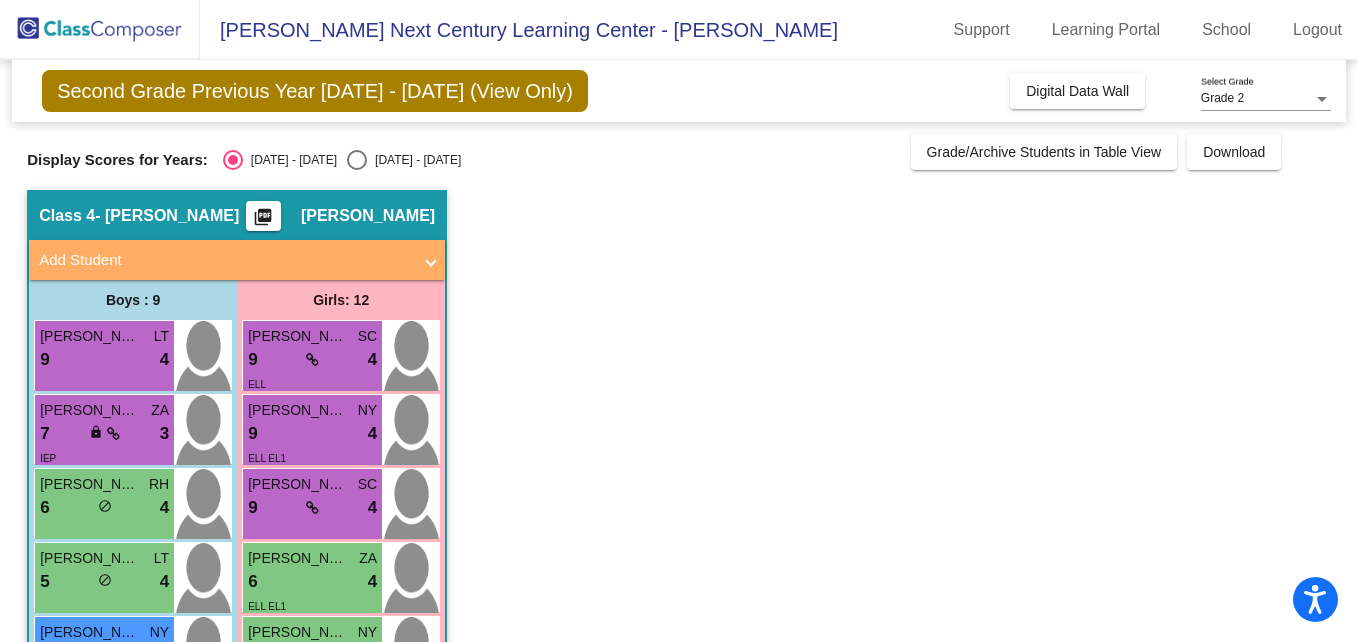 click on "picture_as_pdf" 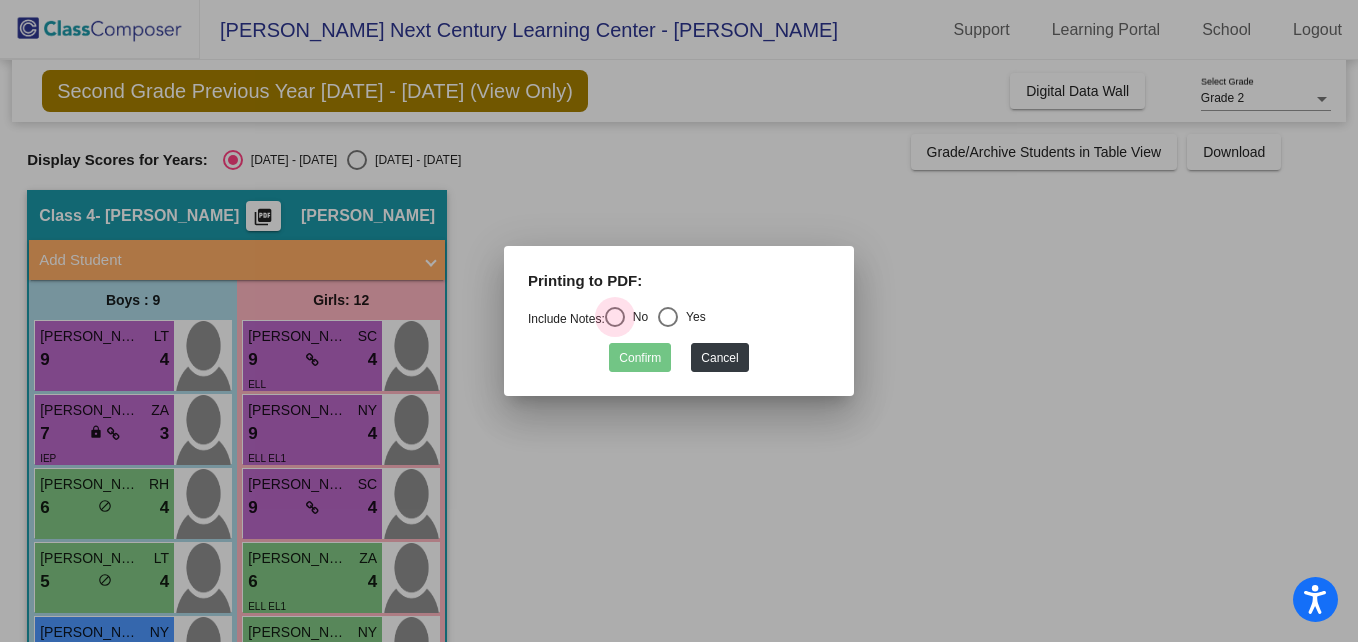 click at bounding box center (615, 317) 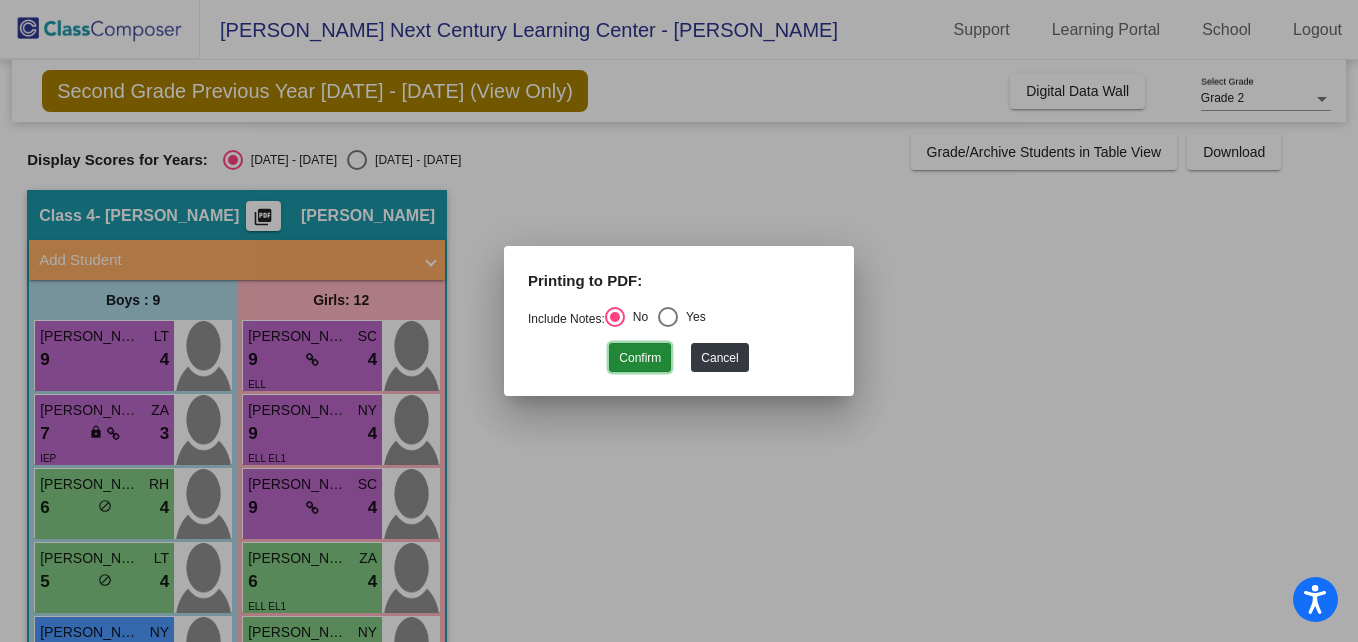 click on "Confirm" at bounding box center [640, 357] 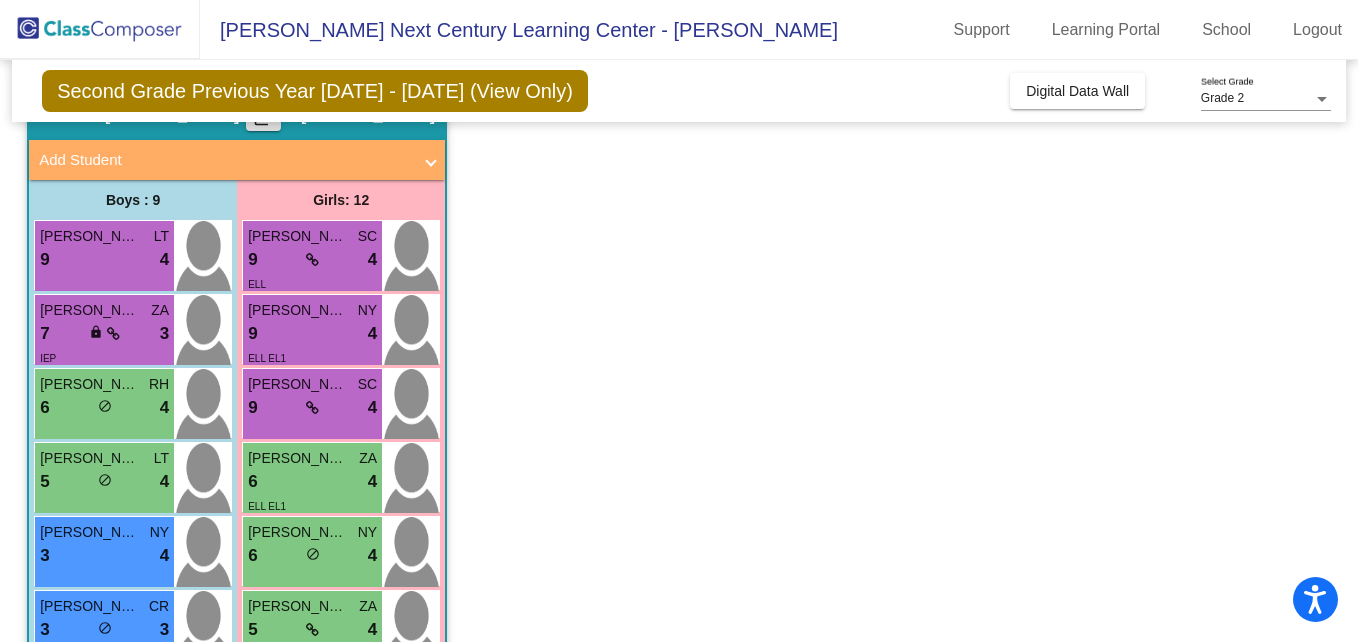 scroll, scrollTop: 0, scrollLeft: 0, axis: both 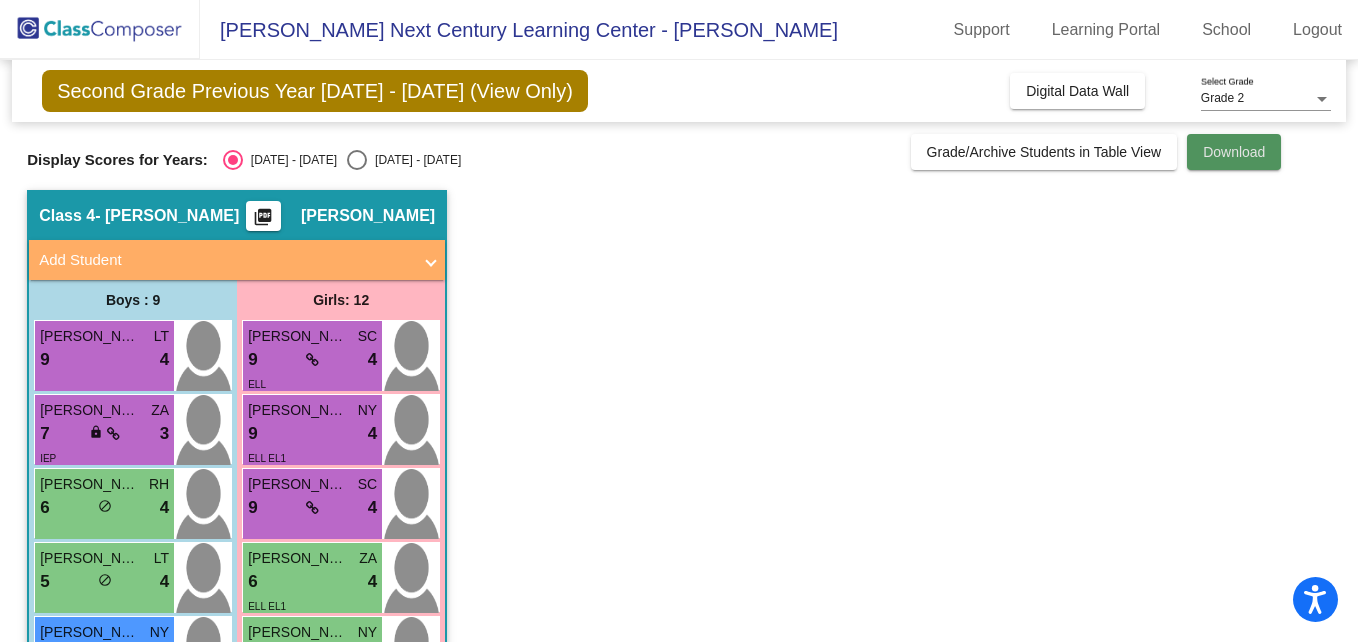 click on "Download" 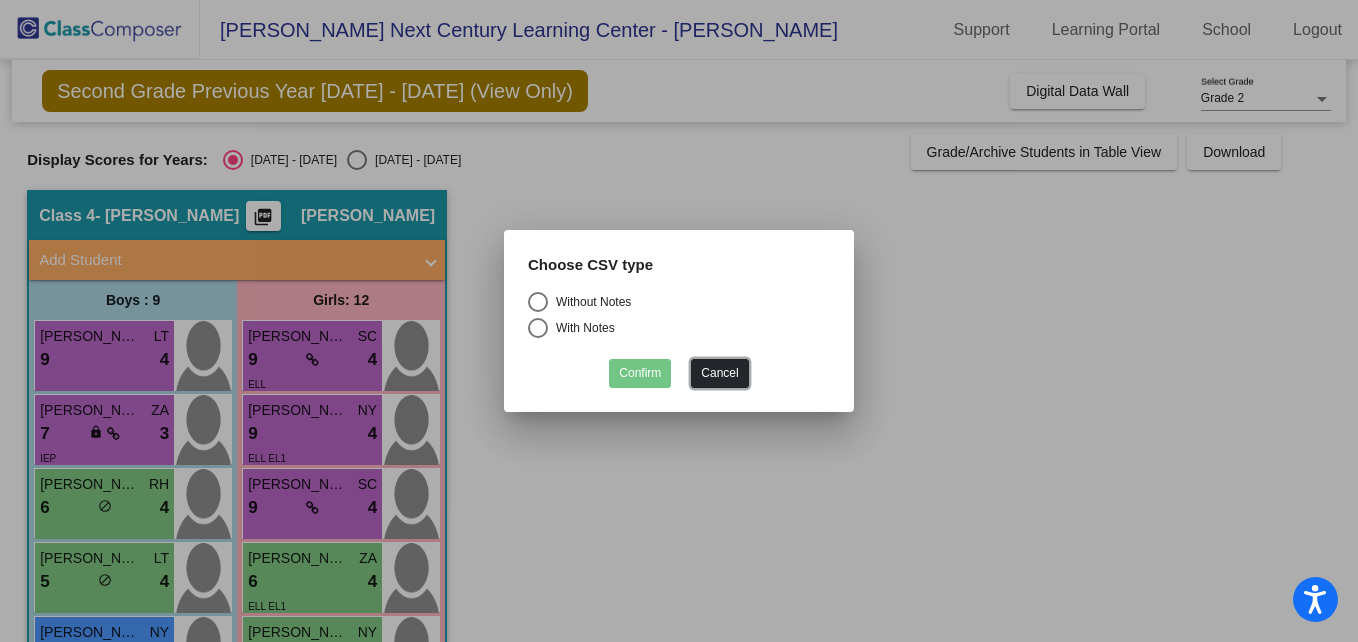 click on "Cancel" at bounding box center (719, 373) 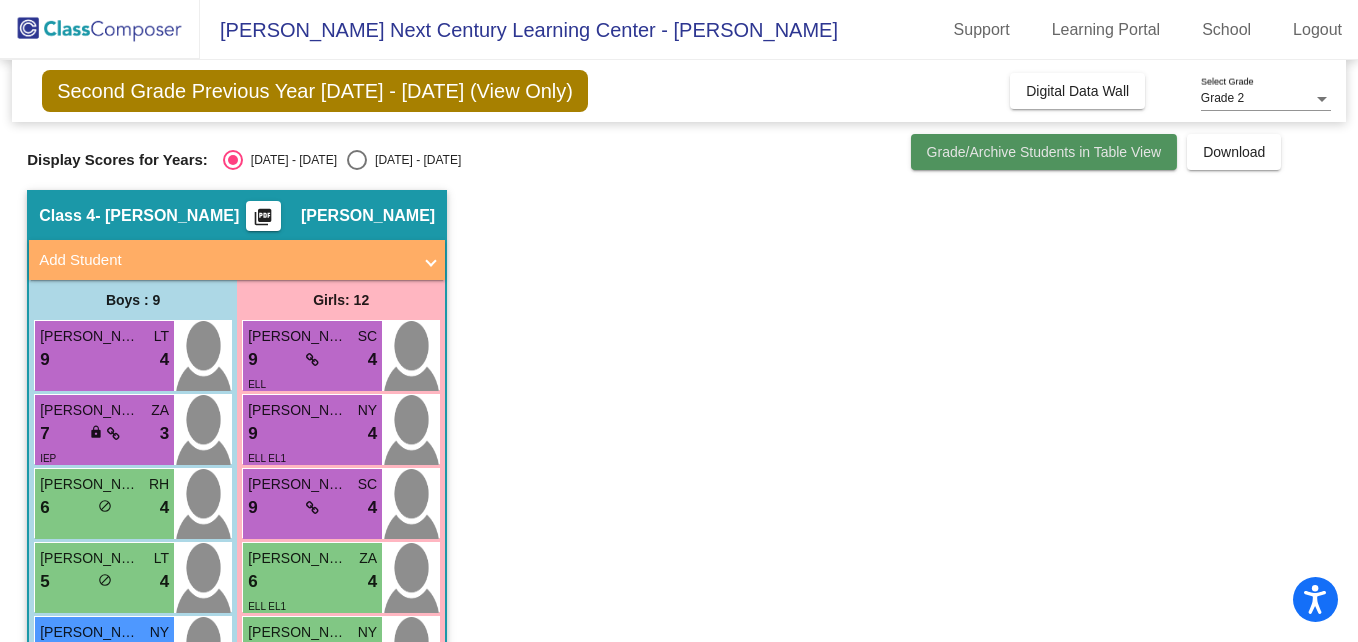 click on "Grade/Archive Students in Table View" 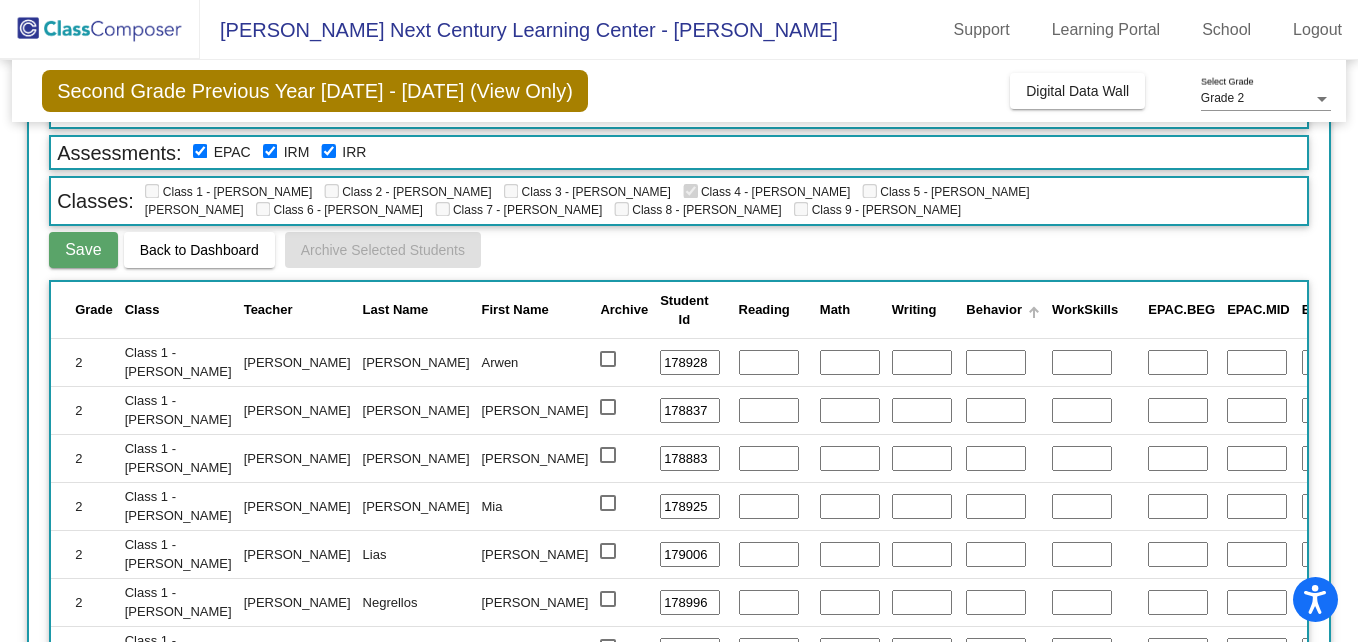 scroll, scrollTop: 144, scrollLeft: 0, axis: vertical 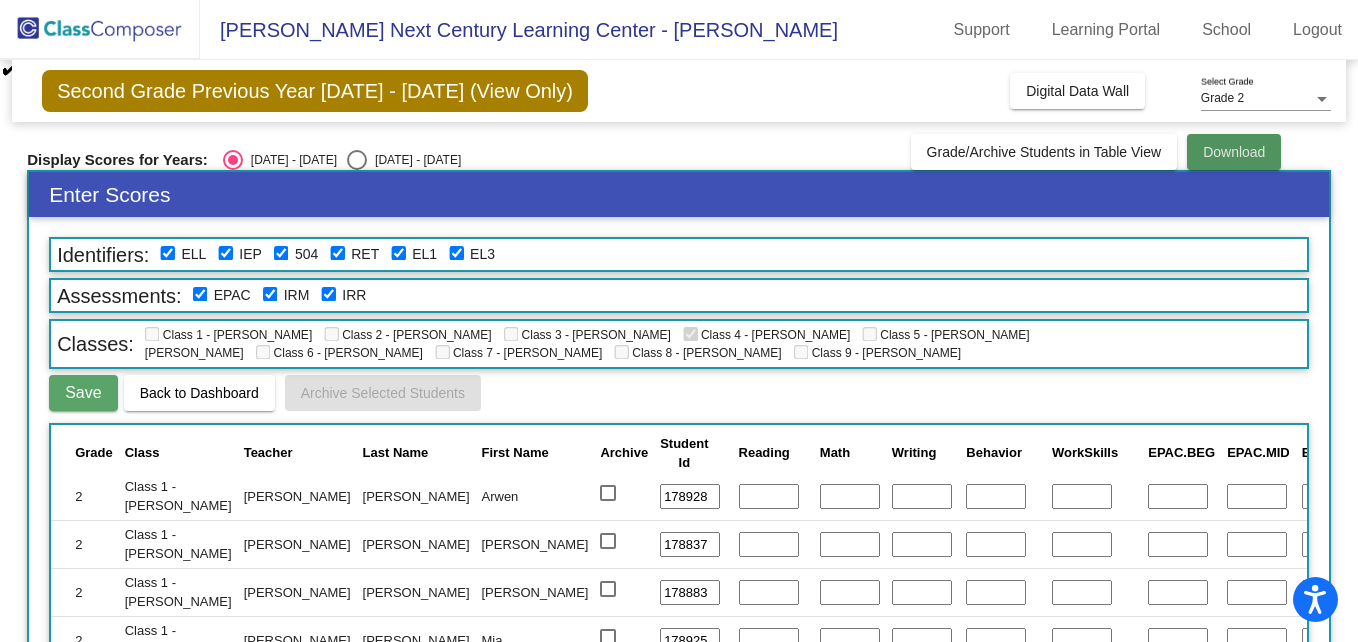 click on "Download" 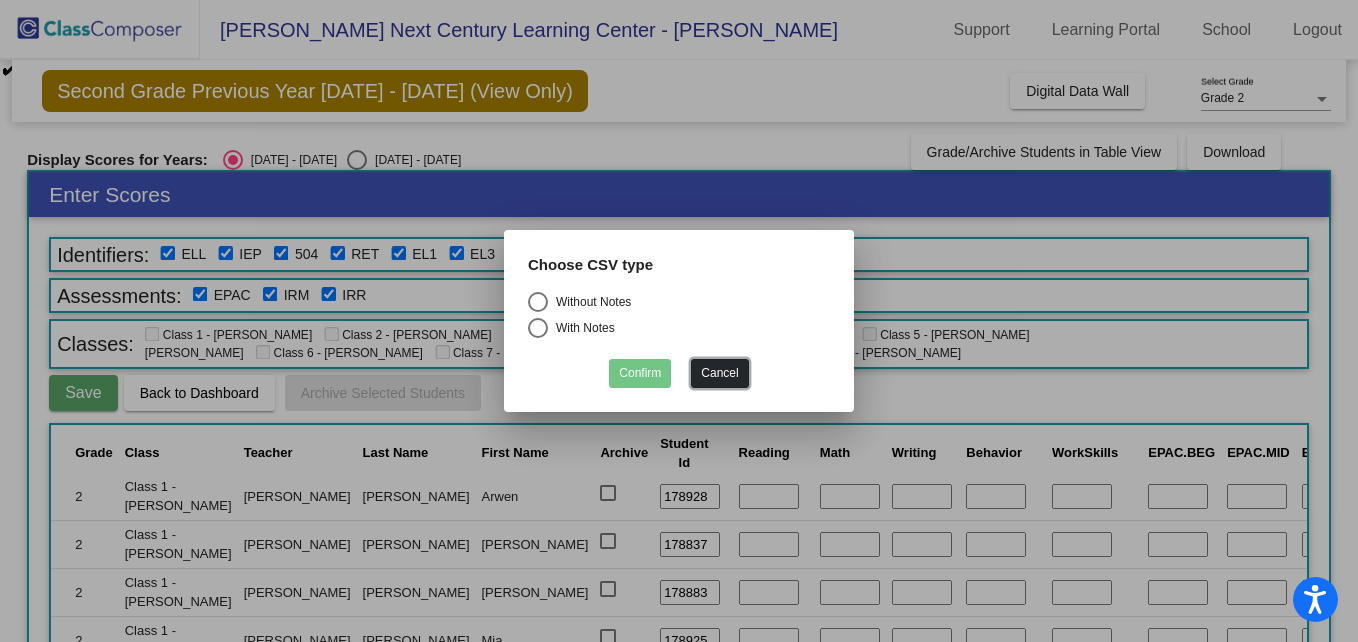 click on "Cancel" at bounding box center (719, 373) 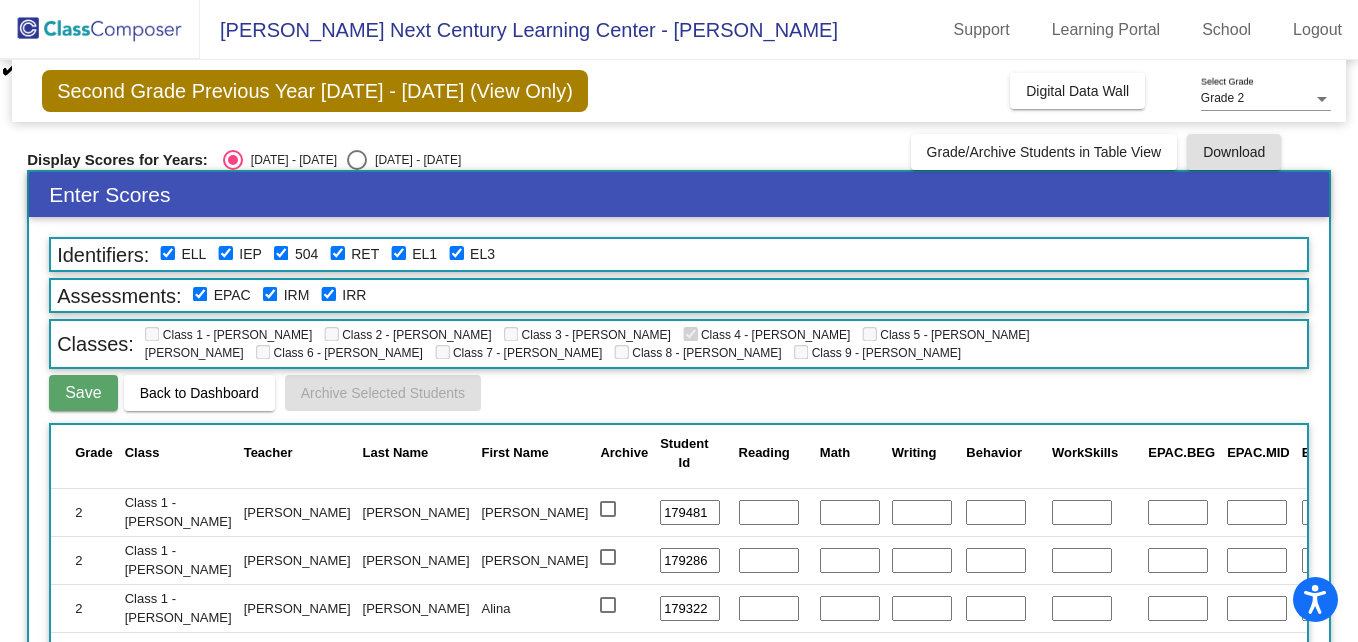 scroll, scrollTop: 679, scrollLeft: 0, axis: vertical 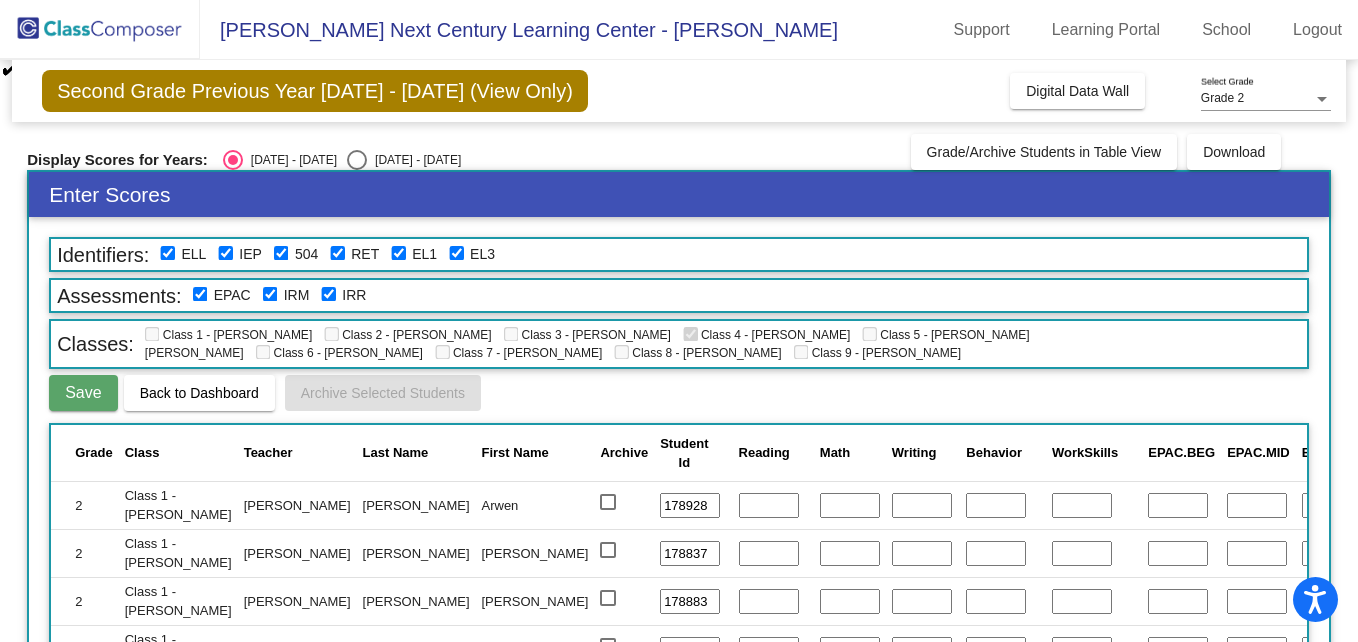 click 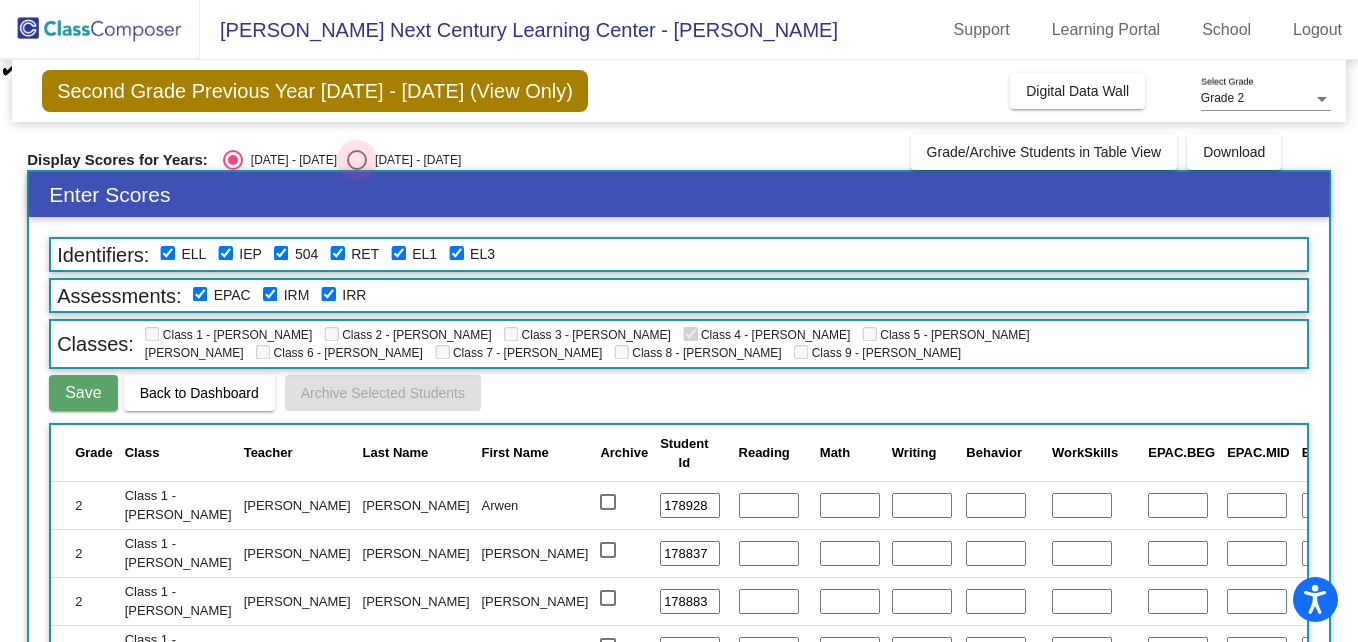 click at bounding box center (357, 160) 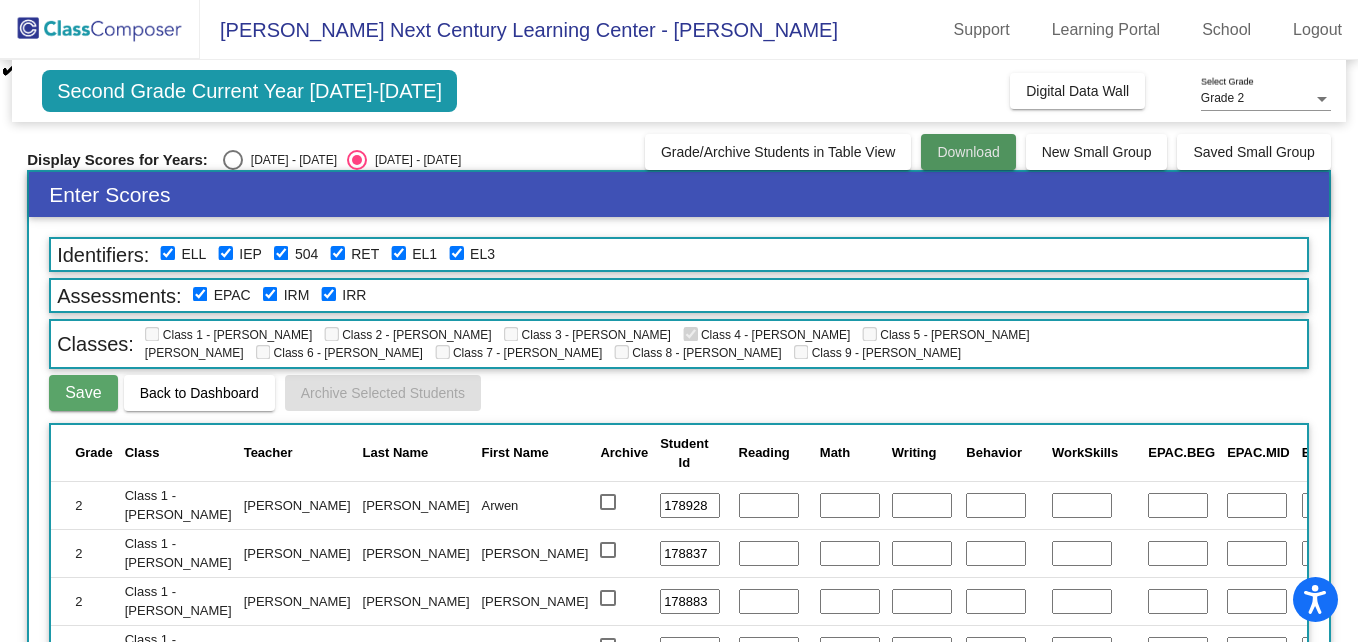 click on "Download" 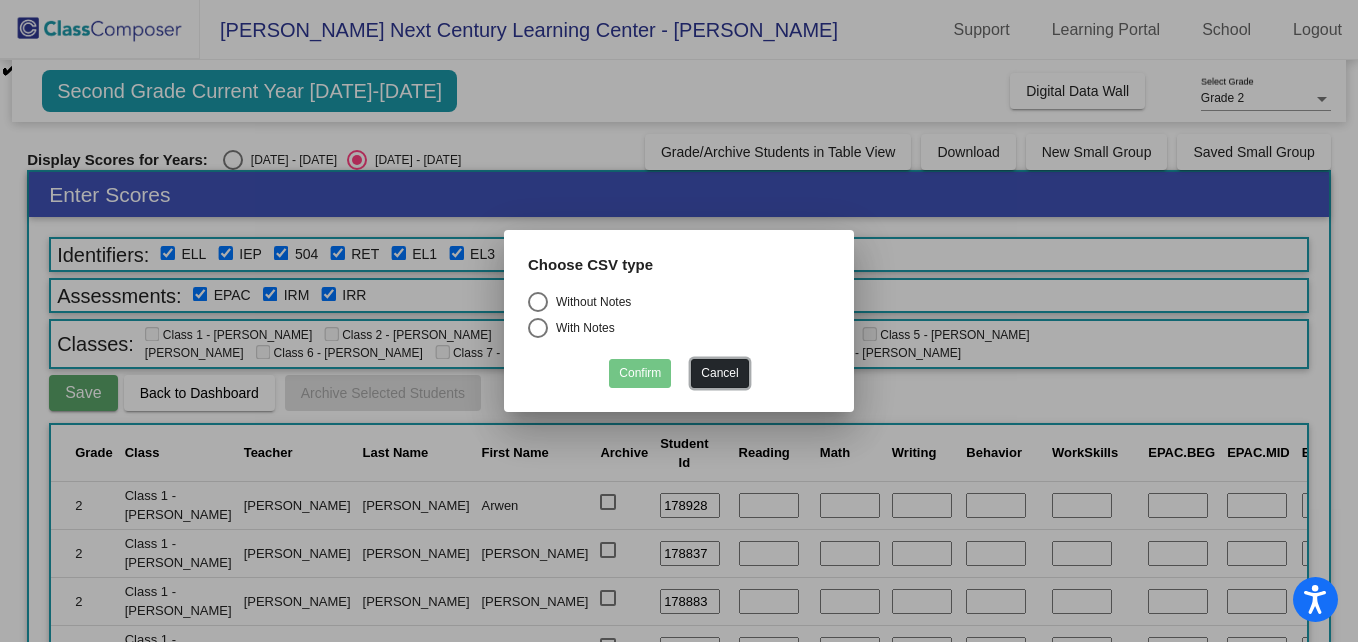 click on "Cancel" at bounding box center (719, 373) 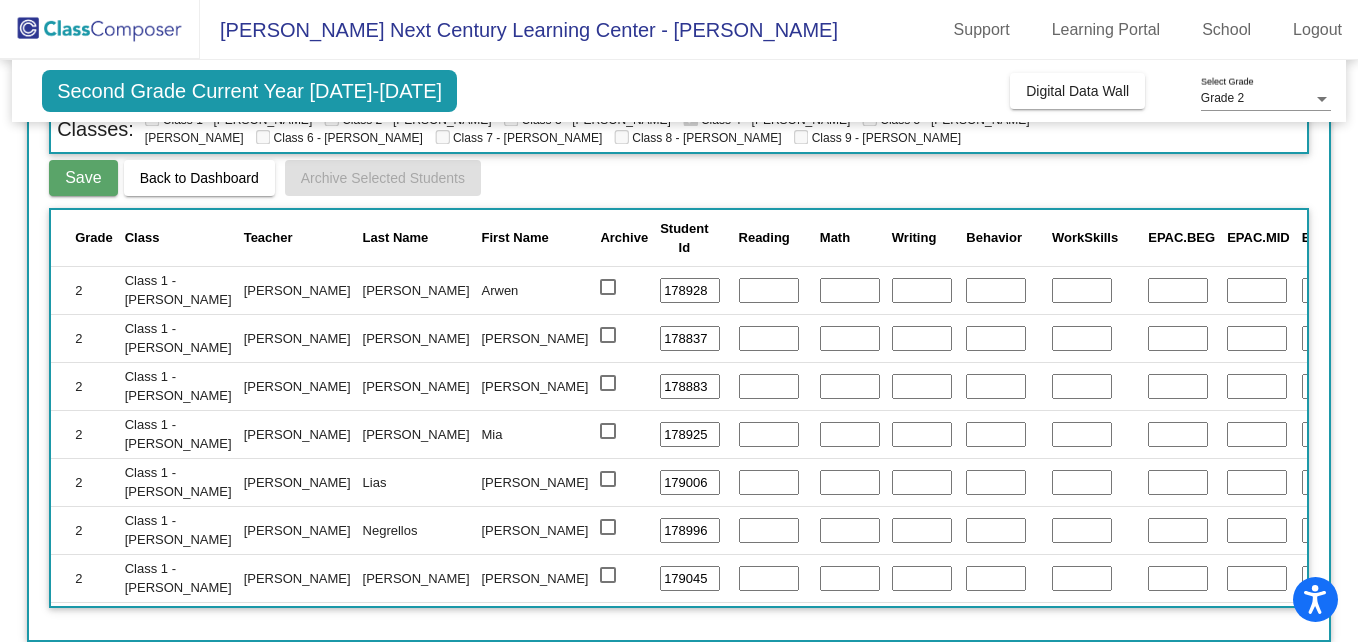 scroll, scrollTop: 0, scrollLeft: 0, axis: both 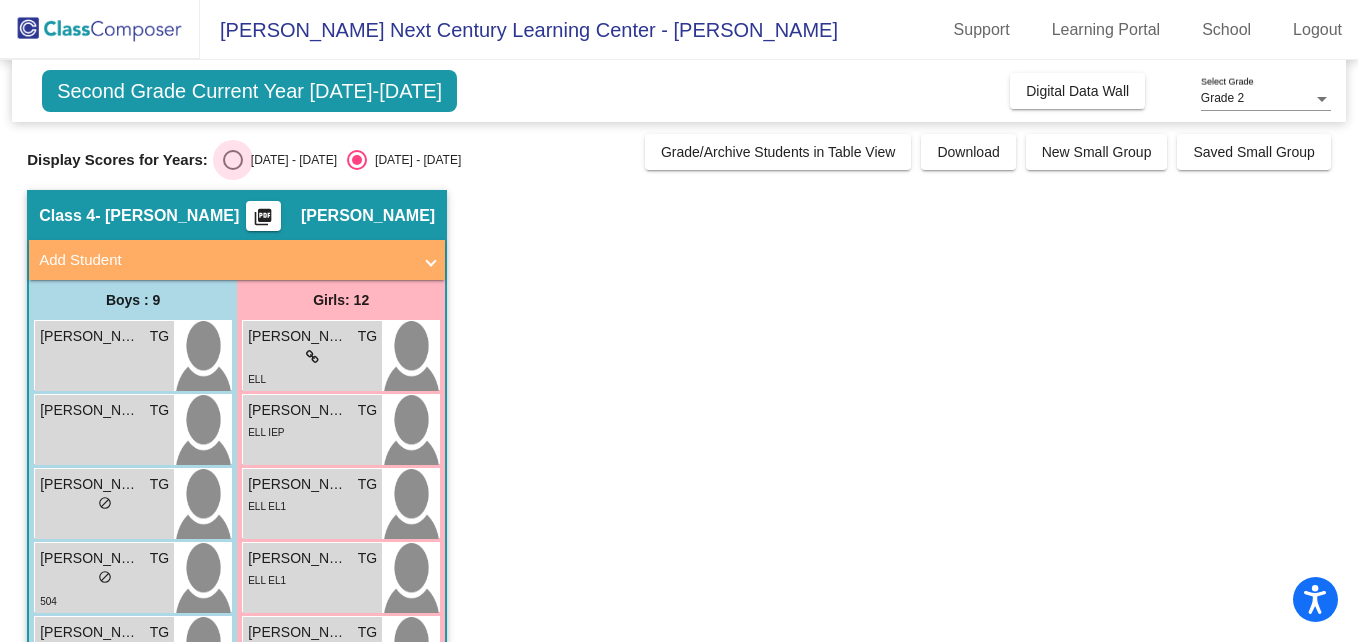 click at bounding box center (233, 160) 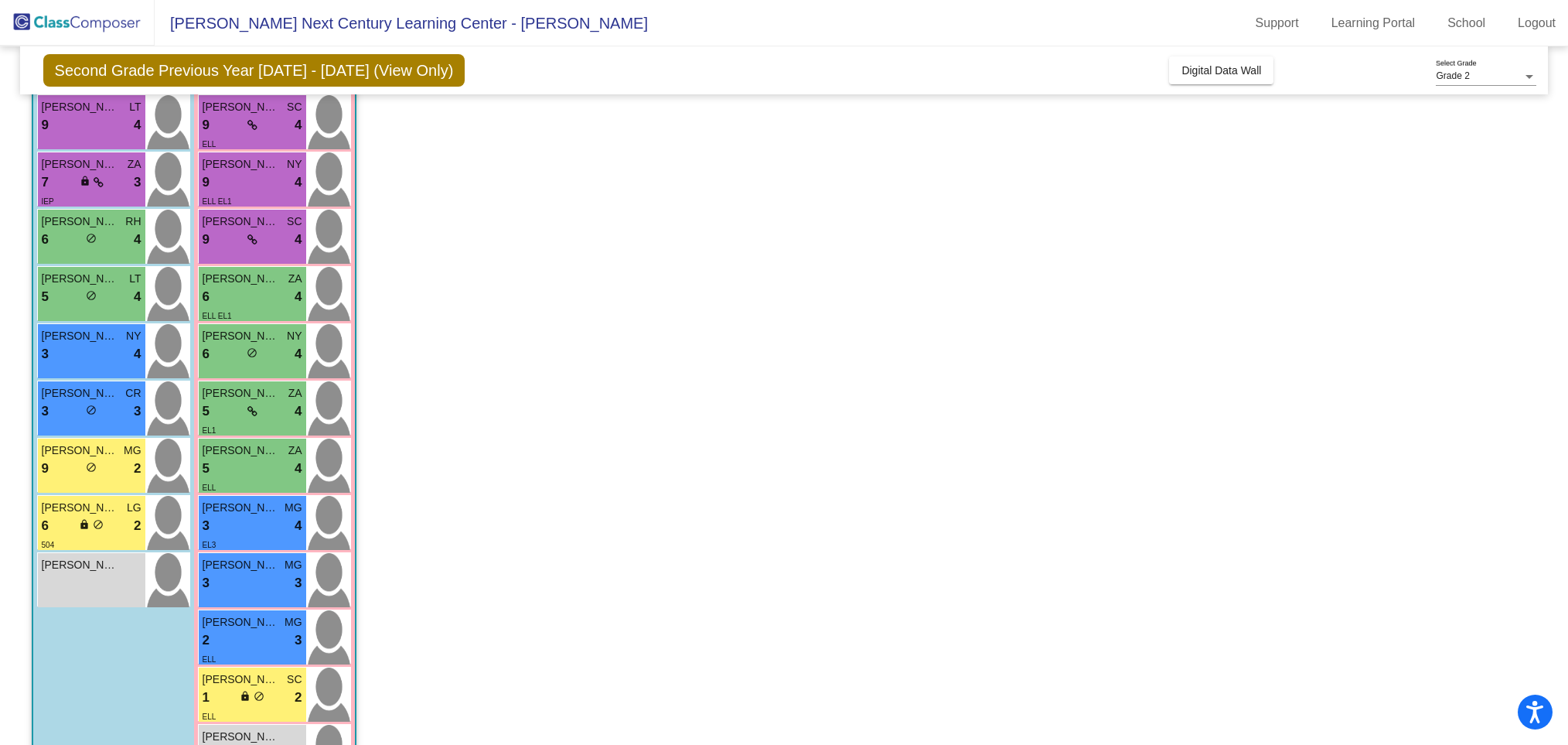 scroll, scrollTop: 154, scrollLeft: 0, axis: vertical 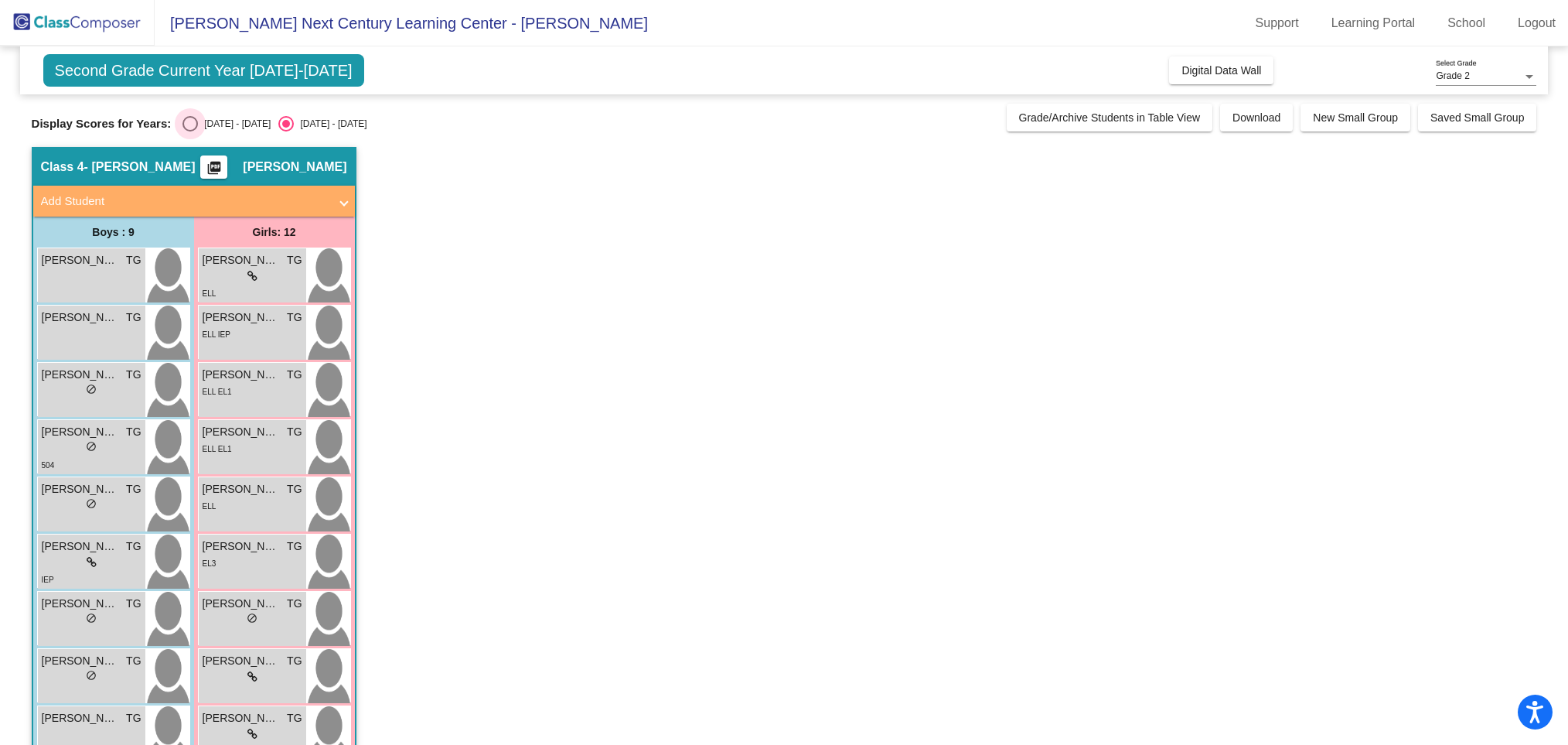 click at bounding box center (190, 124) 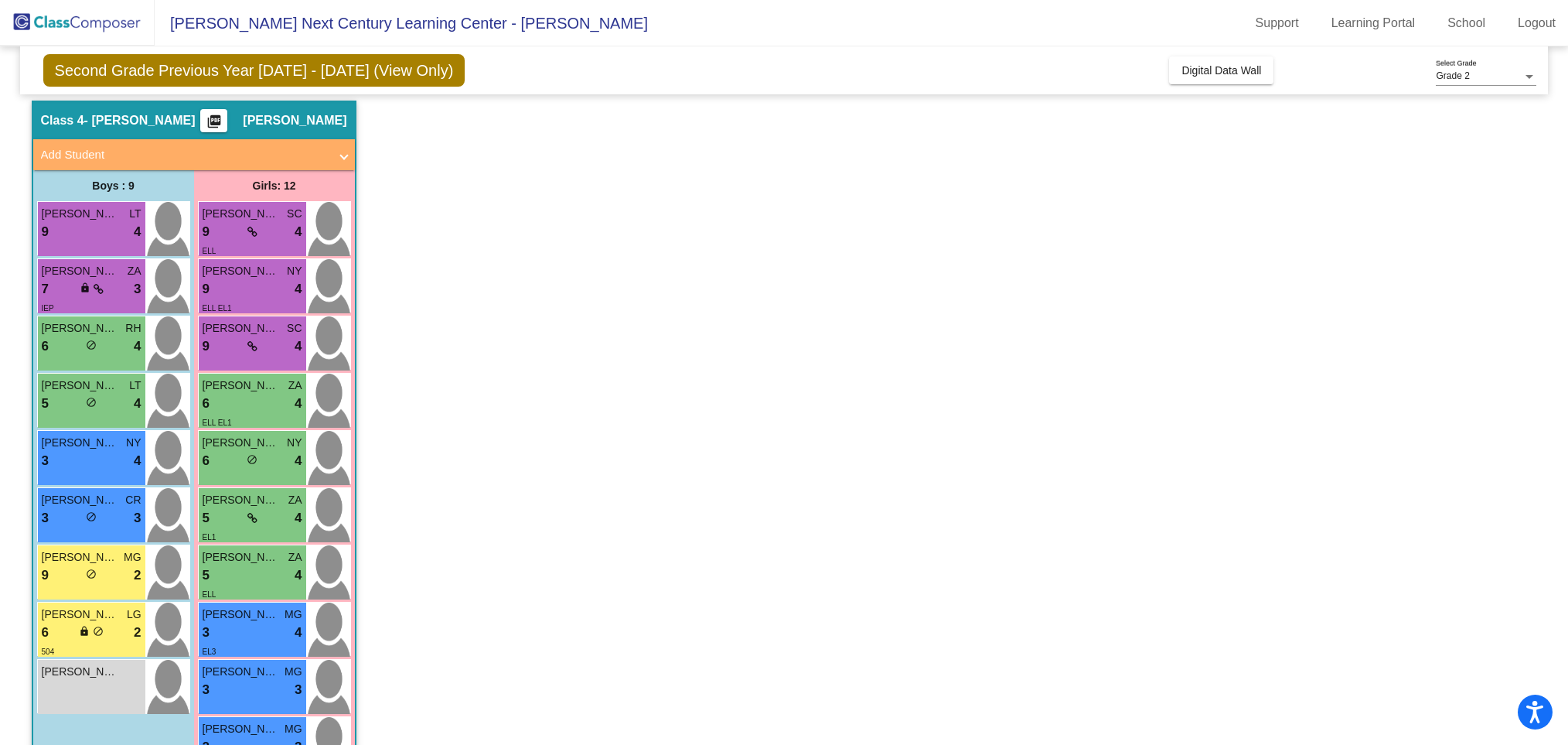 scroll, scrollTop: 46, scrollLeft: 0, axis: vertical 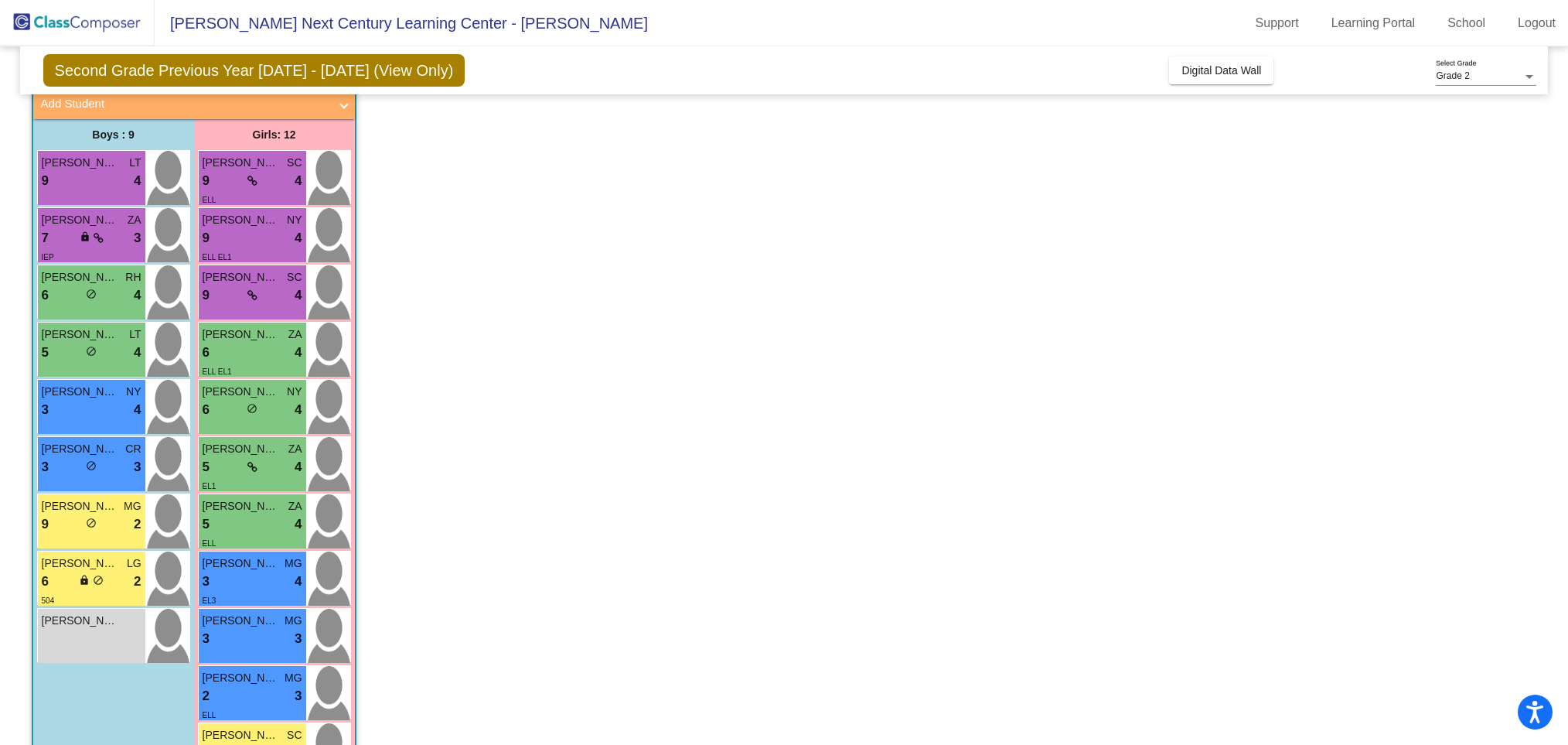 click on "Accessibility Screen-Reader Guide, Feedback, and Issue Reporting | New window
Vaughn Next Century Learning Center  - Tanya Support Learning Portal School Logout home Home  Set Up  arrow_right  Students  arrow_right  Small Groups   Contact Info  Primary: Sadie Edemann Billing: Sadie Edemann  Account Info  Renewal On: July 1  P1.250507.1  Grade 2 Select Grade  Second Grade Previous Year 2024 - 2025 (View Only)  Add, Move, or Retain Students Off   On  Incoming   Digital Data Wall    Display Scores for Years:   2024 - 2025   2025 - 2026  Grade/Archive Students in Table View   Download   New Small Group   Saved Small Group   Notes   Download Class List   Import Students   New Small Group   Saved Small Group  Display Scores for Years:   2024 - 2025   2025 - 2026 Hallway   - Hallway Class  picture_as_pdf  Add Student  First Name Last Name Student Id  (Recommended)   Boy   Girl   Non Binary Add Close  Boys : 0    No Students   Girls: 0   No Students   Class 1   - Poplawski  picture_as_pdf 9" at bounding box center [784, 372] 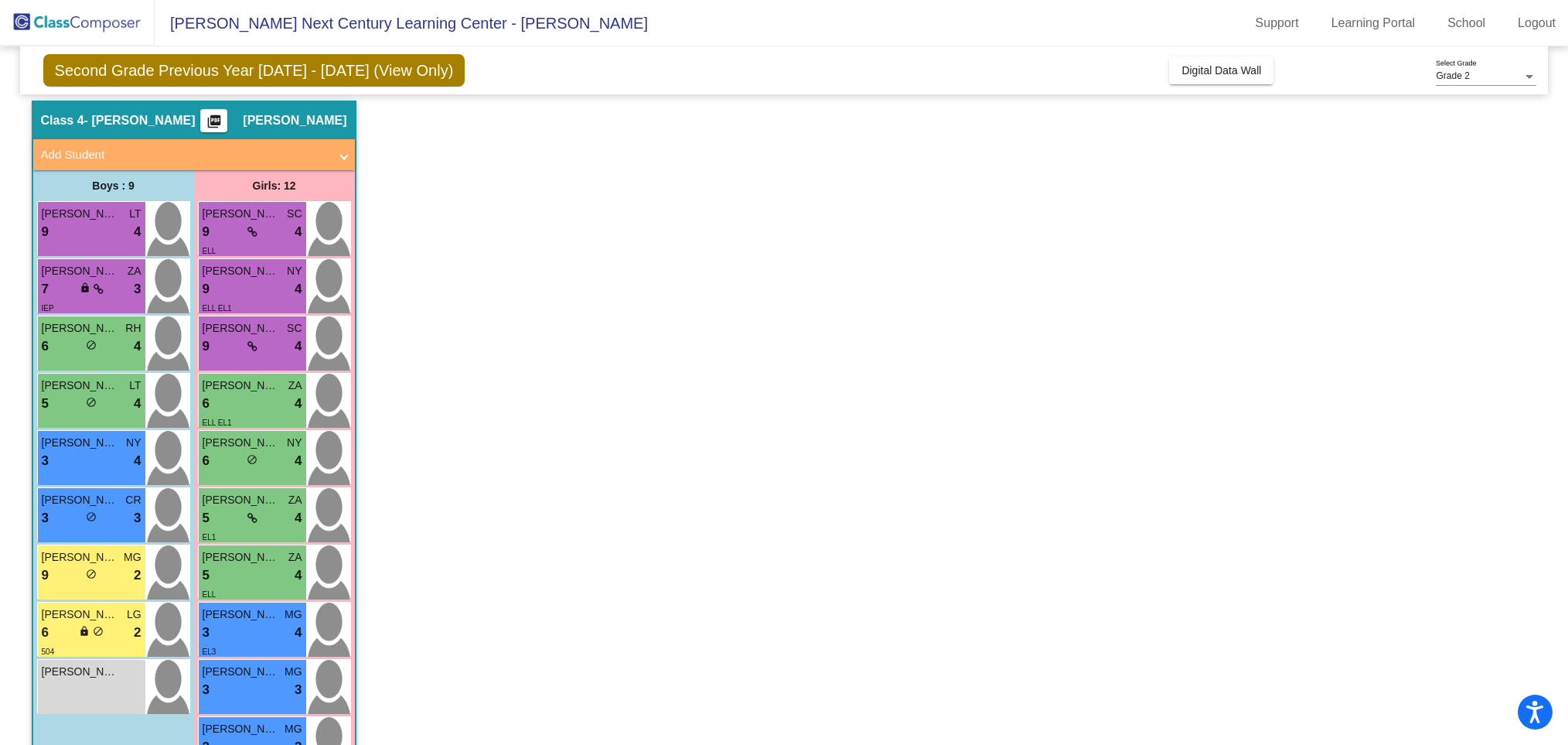 scroll, scrollTop: 0, scrollLeft: 0, axis: both 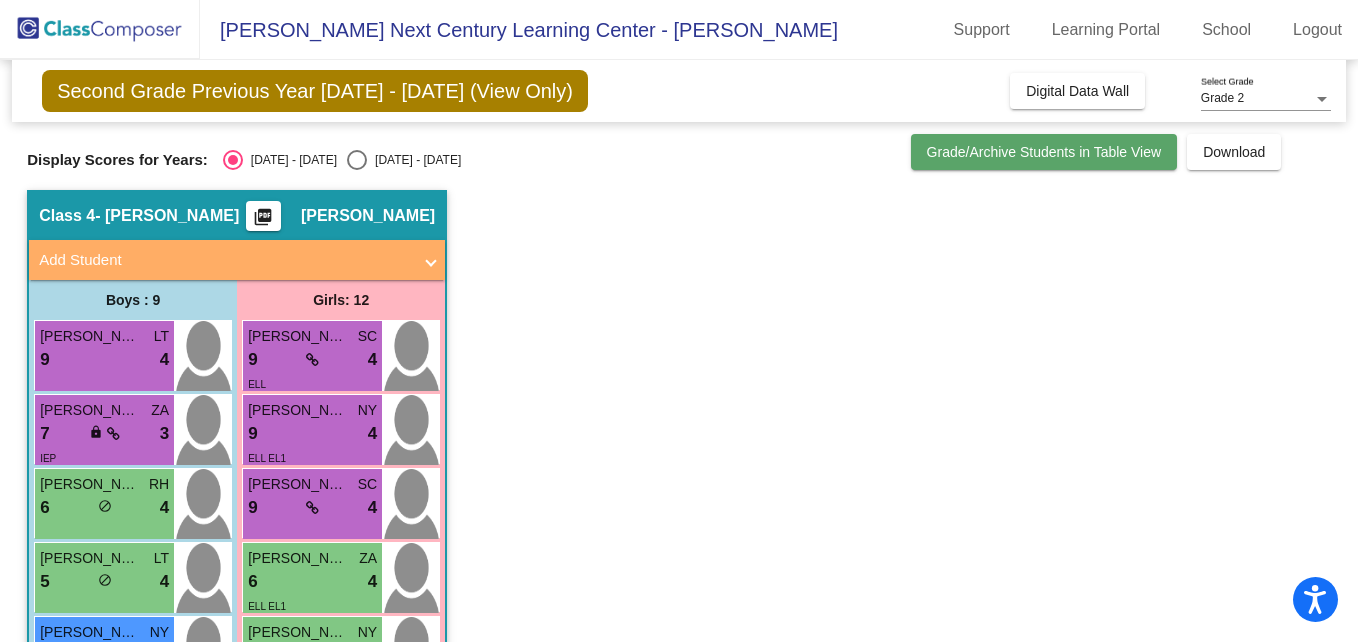 click on "Grade/Archive Students in Table View" 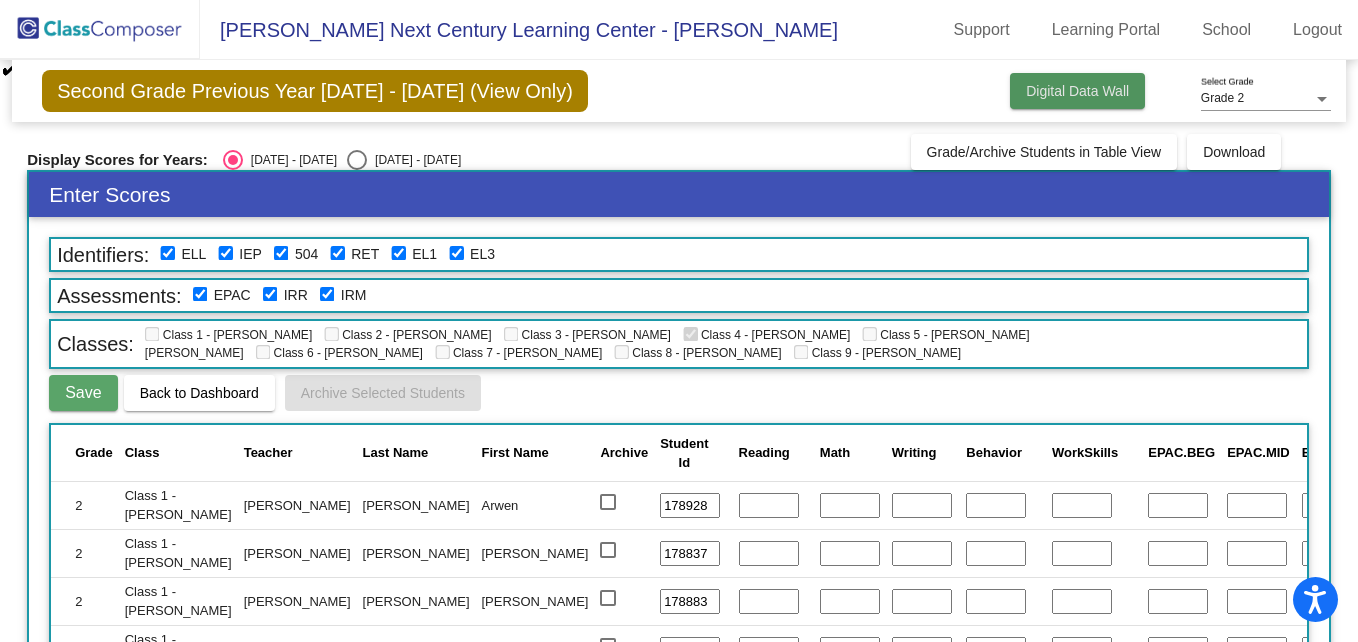 click on "Digital Data Wall" 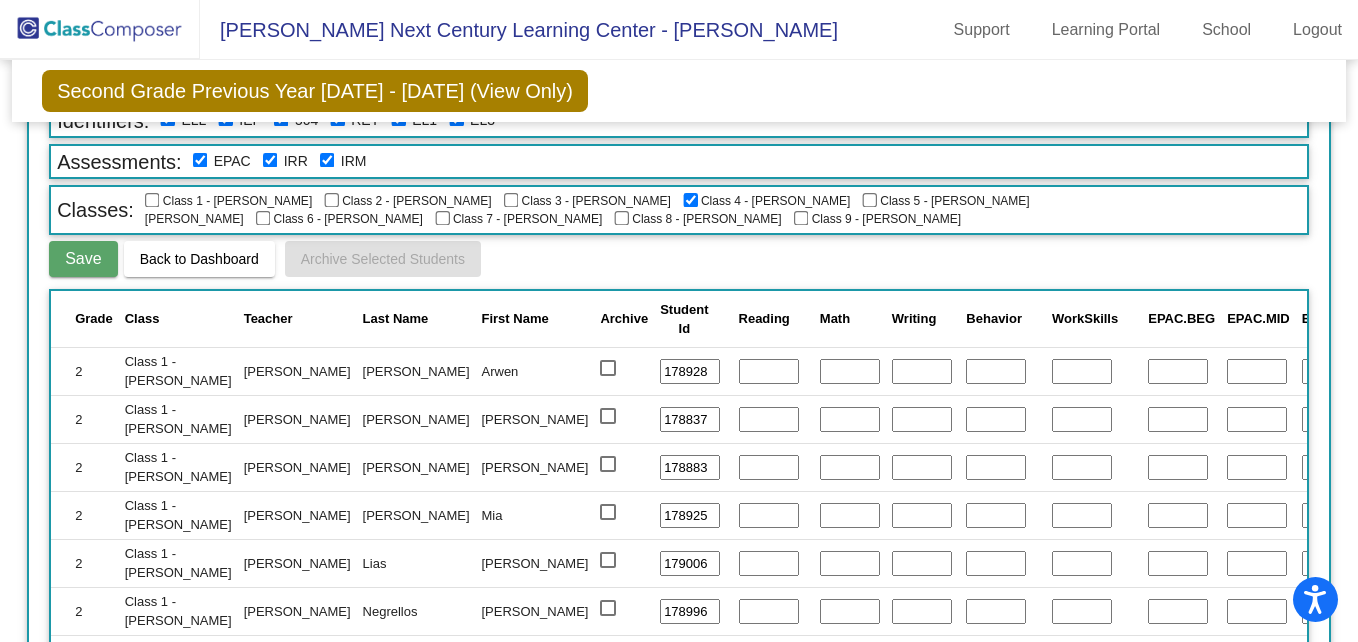 scroll, scrollTop: 227, scrollLeft: 0, axis: vertical 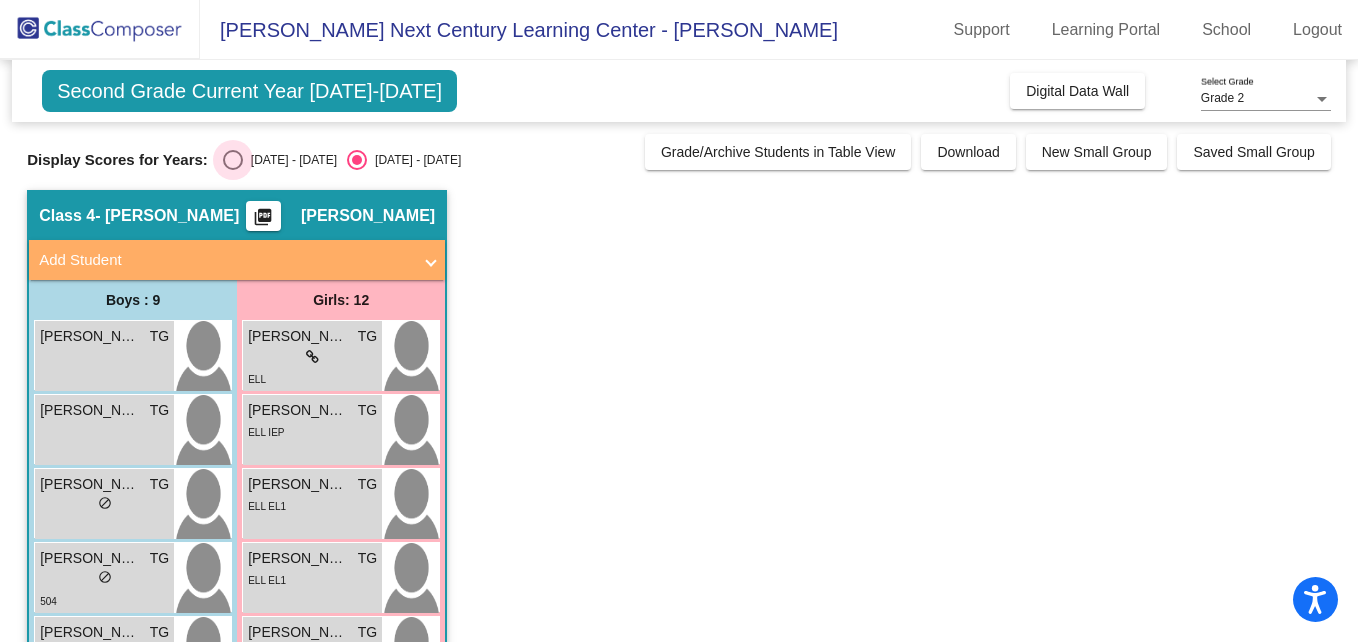 click at bounding box center (233, 160) 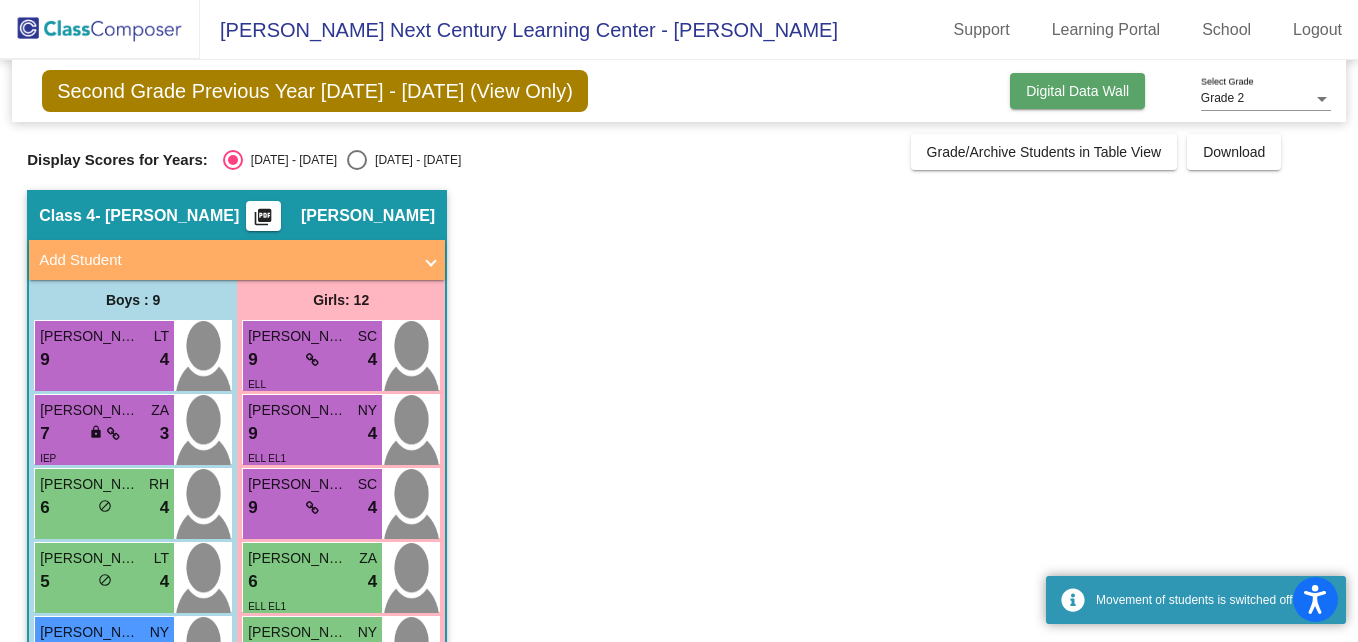 click on "Digital Data Wall" 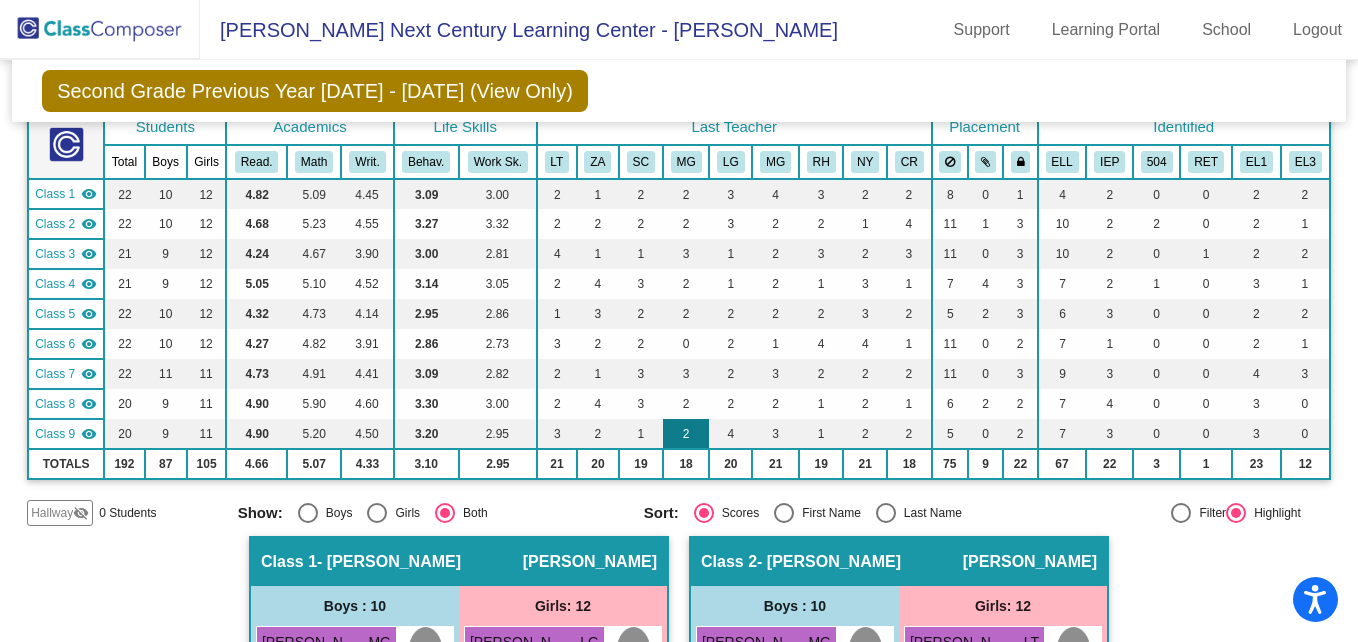 scroll, scrollTop: 0, scrollLeft: 0, axis: both 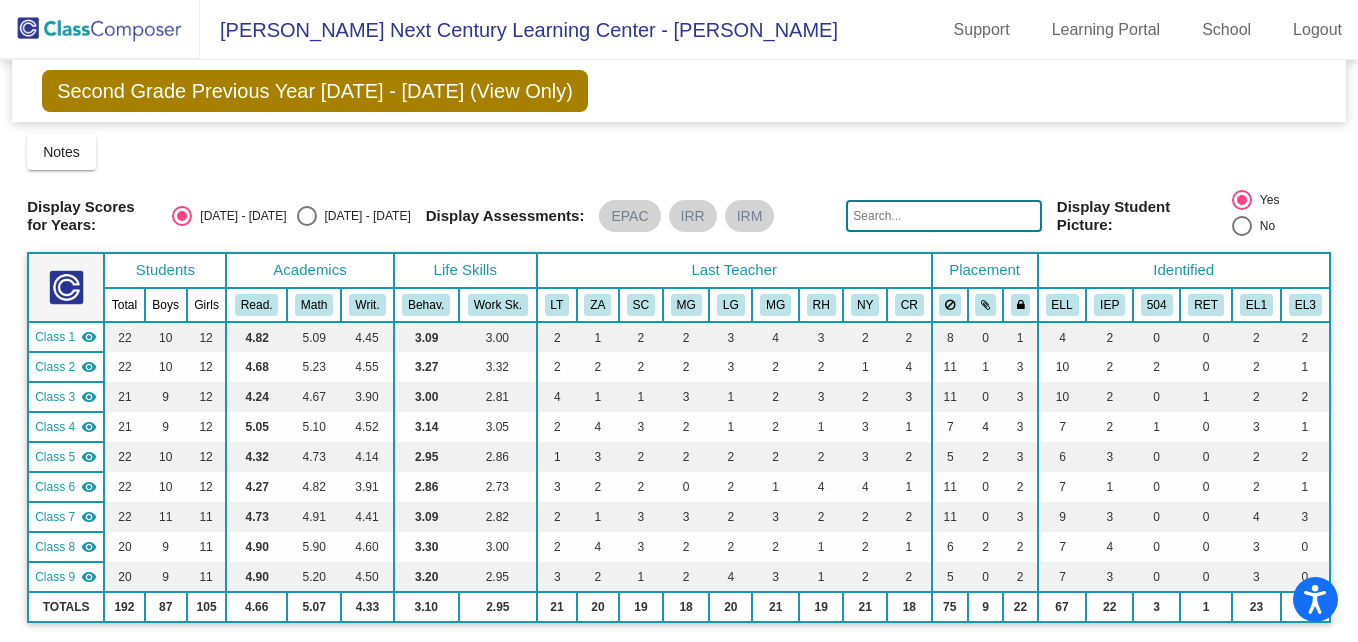 click on "visibility" 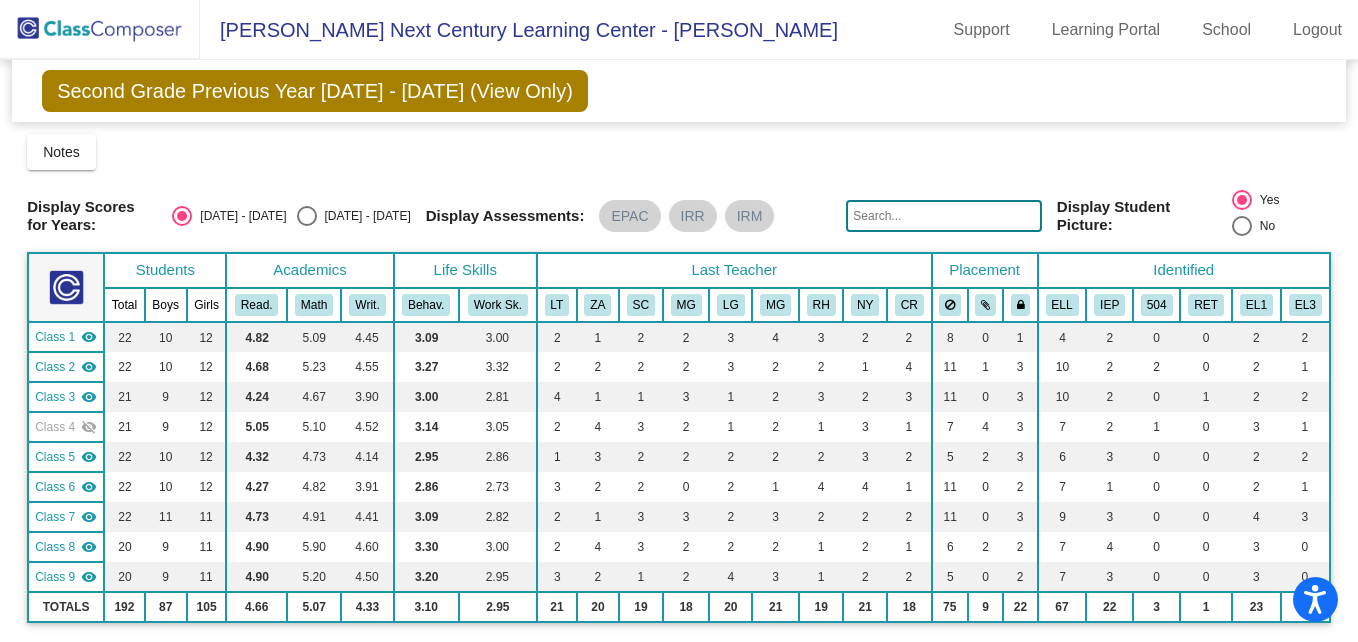 click on "visibility_off" 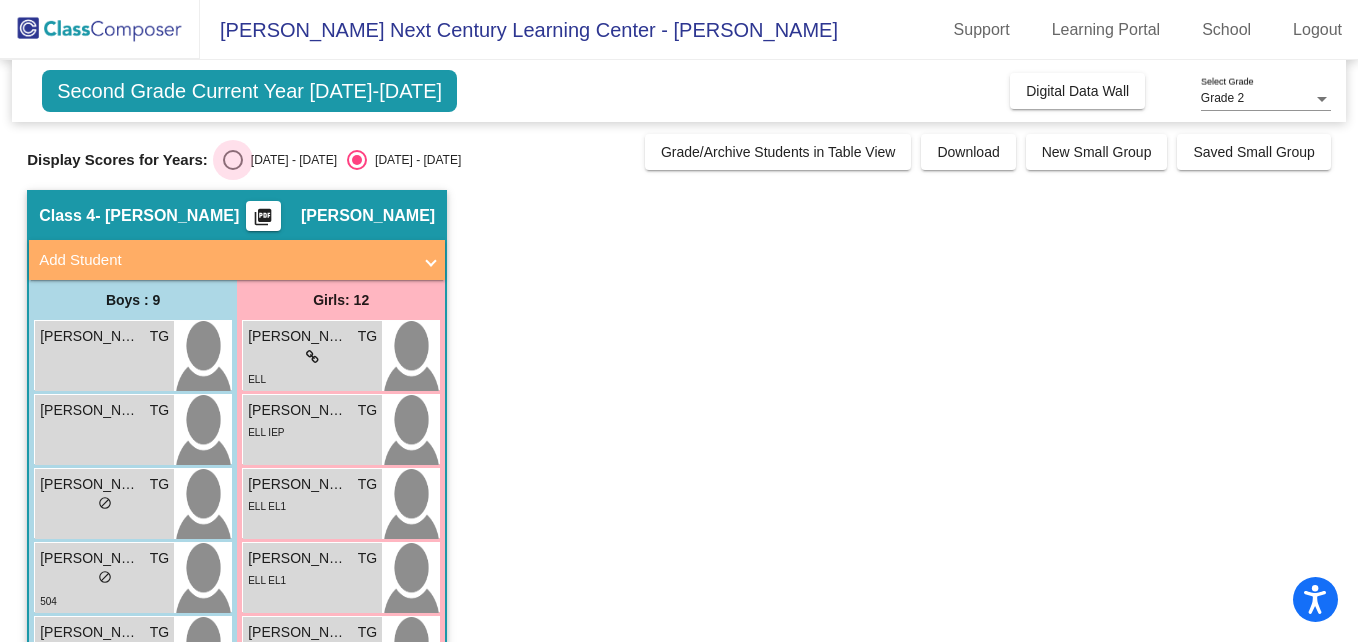 click at bounding box center [233, 160] 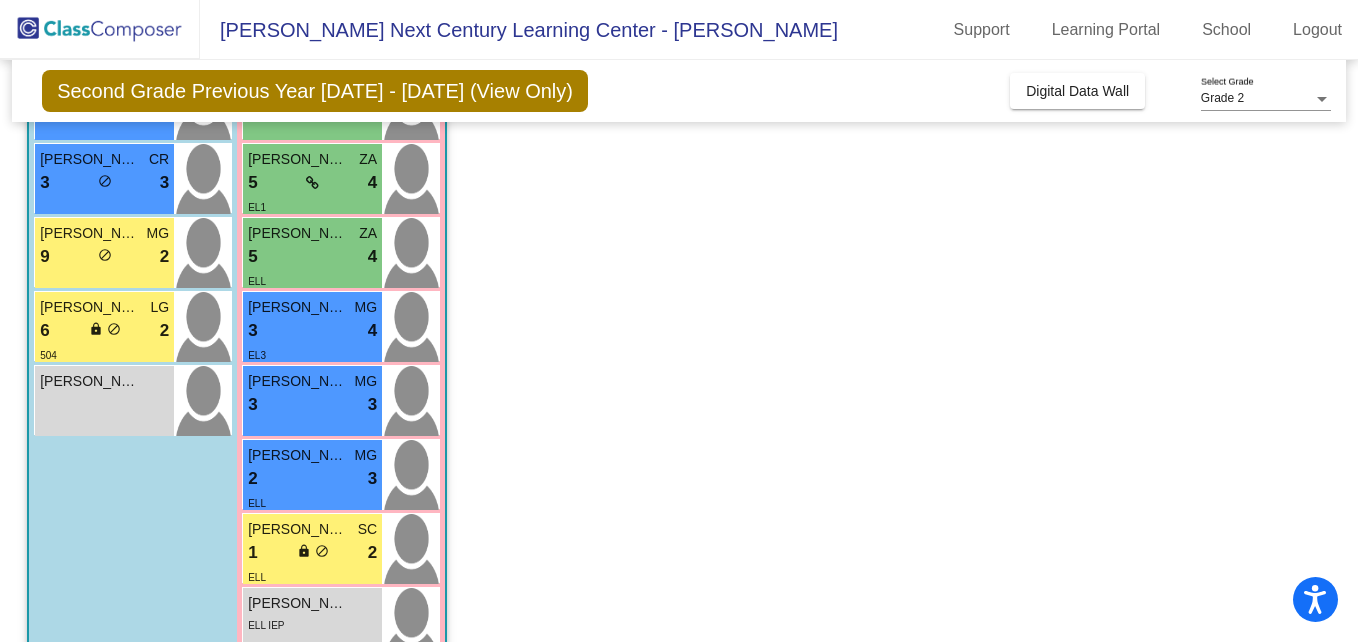 scroll, scrollTop: 598, scrollLeft: 0, axis: vertical 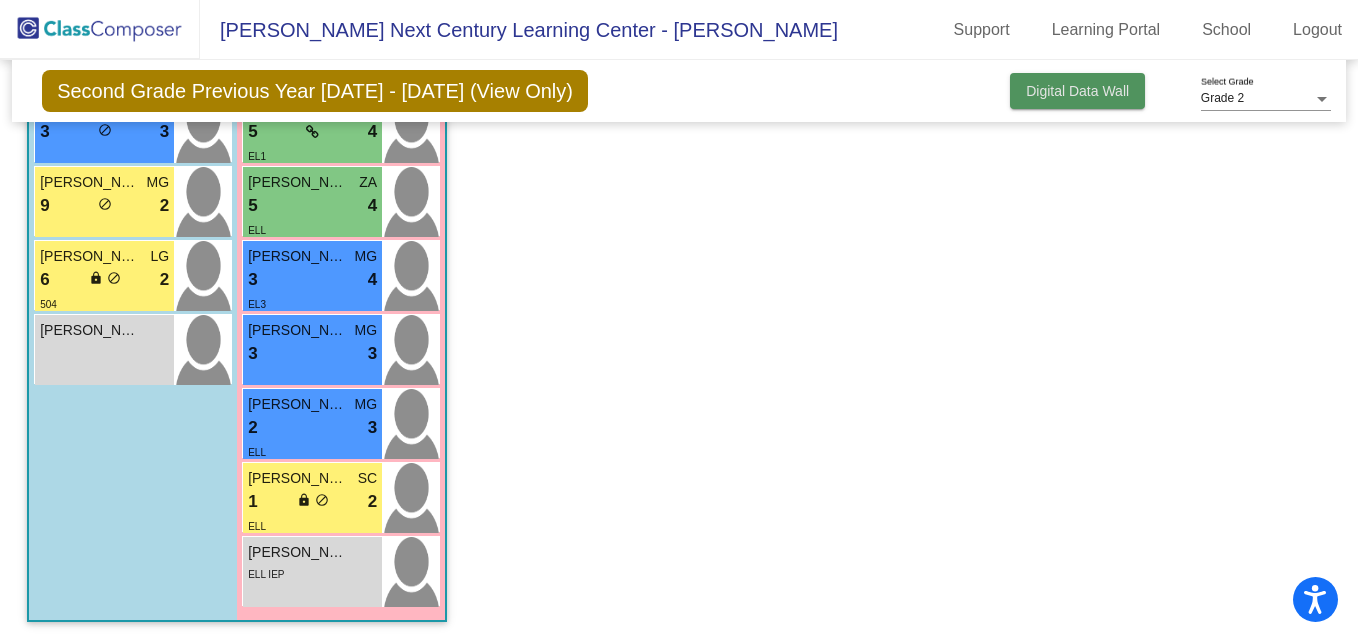click on "Digital Data Wall" 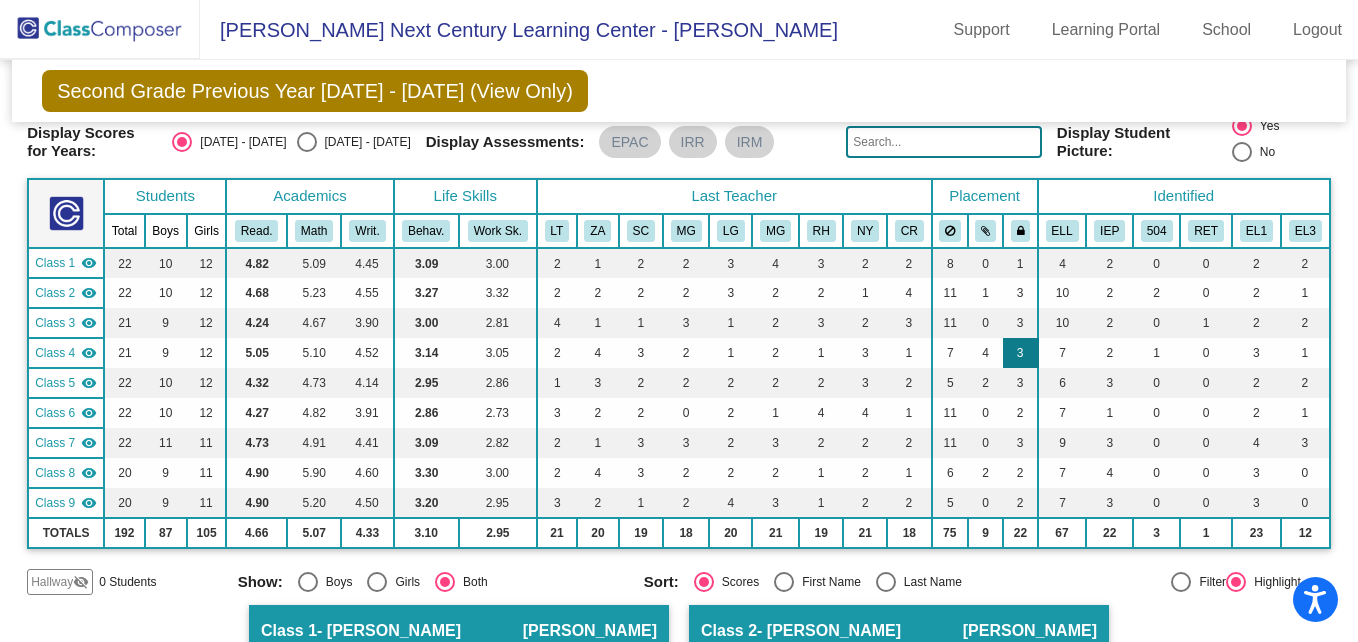 scroll, scrollTop: 0, scrollLeft: 0, axis: both 